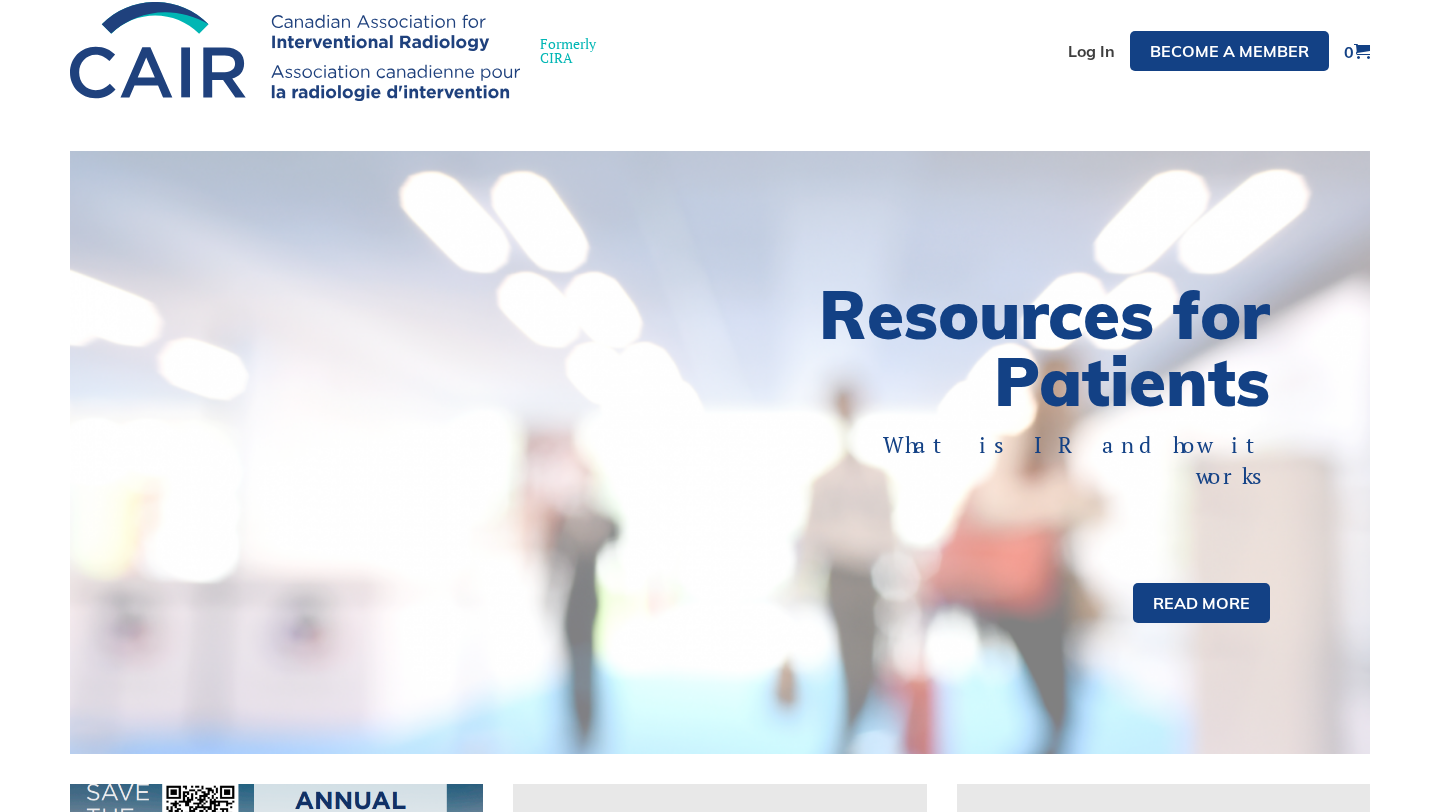 scroll, scrollTop: 0, scrollLeft: 0, axis: both 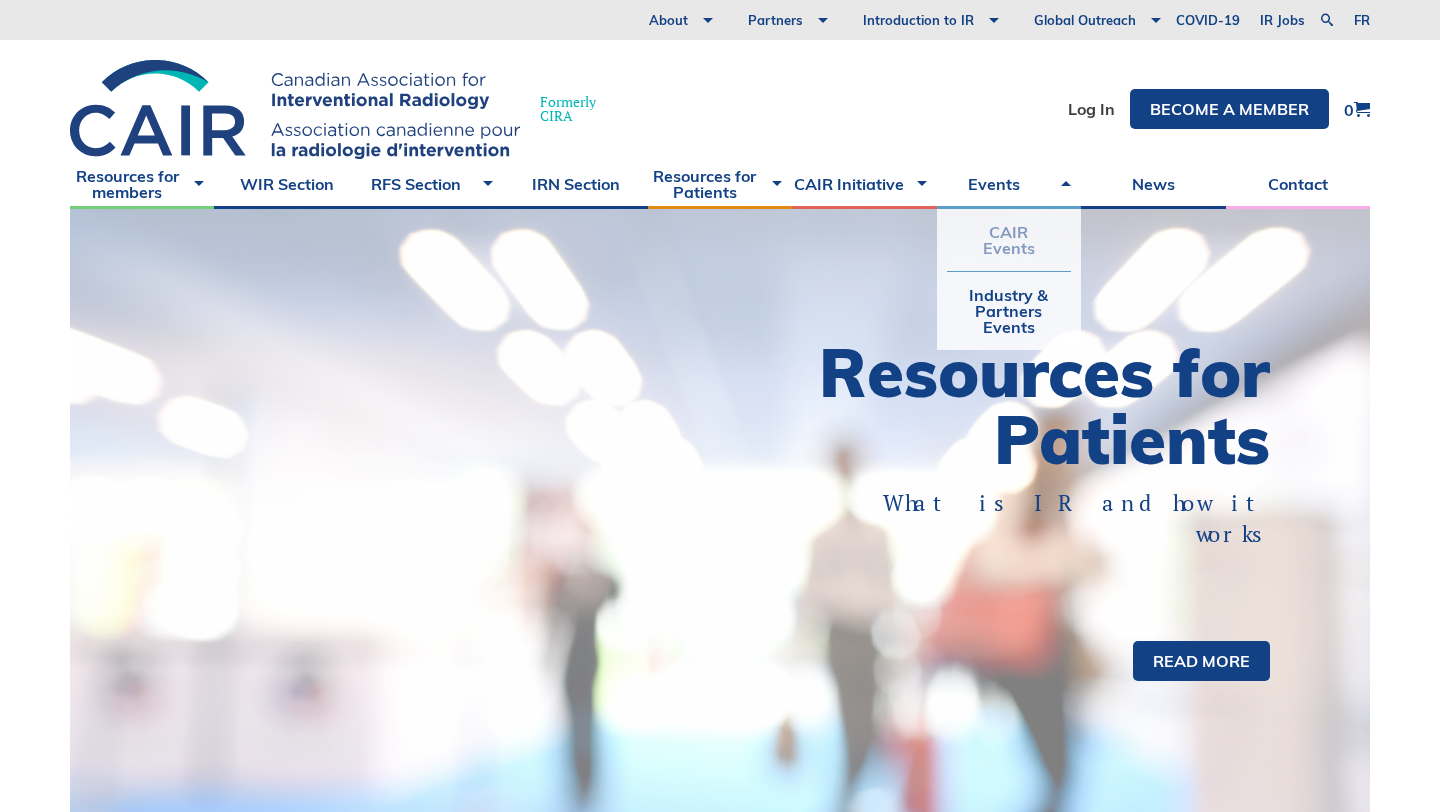 click on "CAIR Events" at bounding box center (1009, 240) 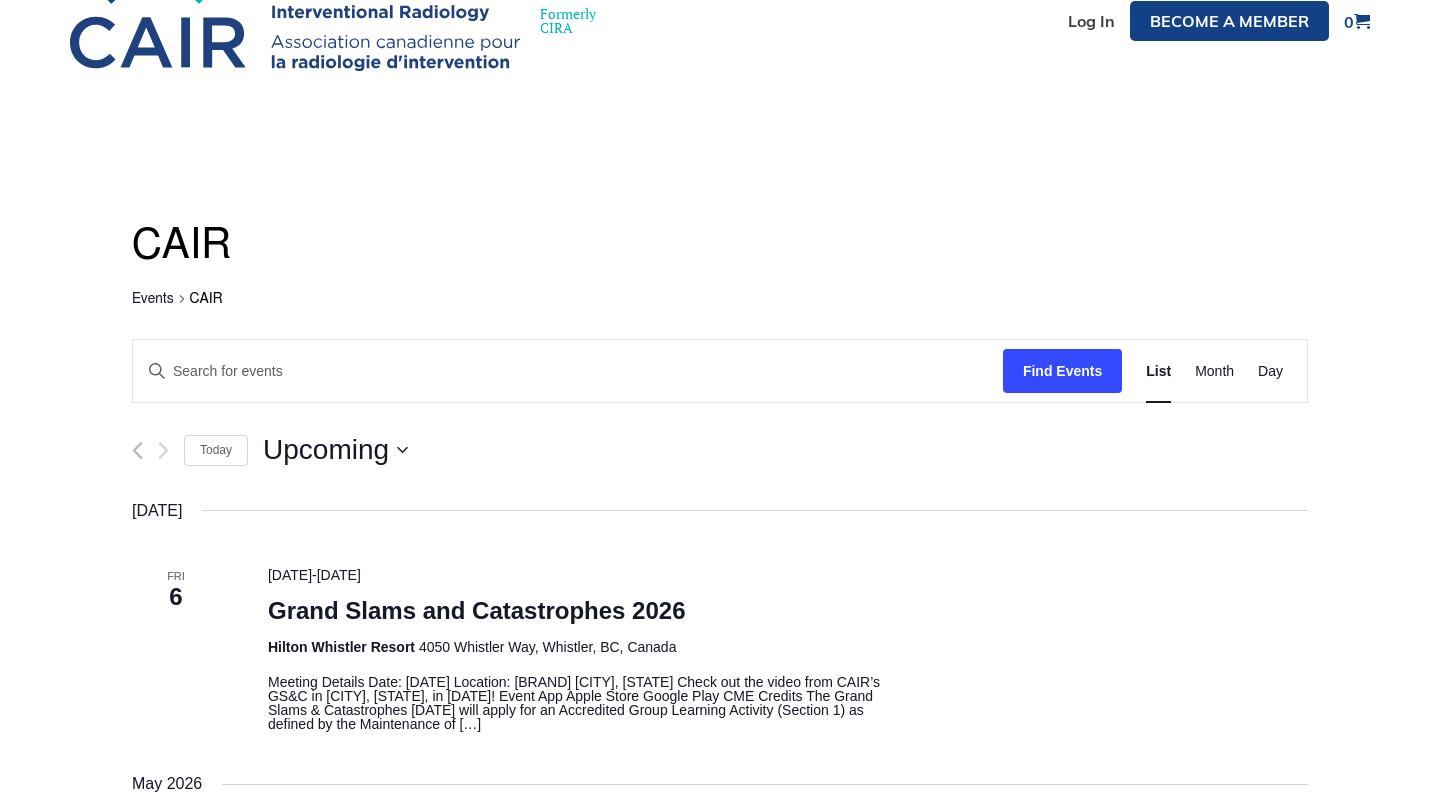 scroll, scrollTop: 0, scrollLeft: 0, axis: both 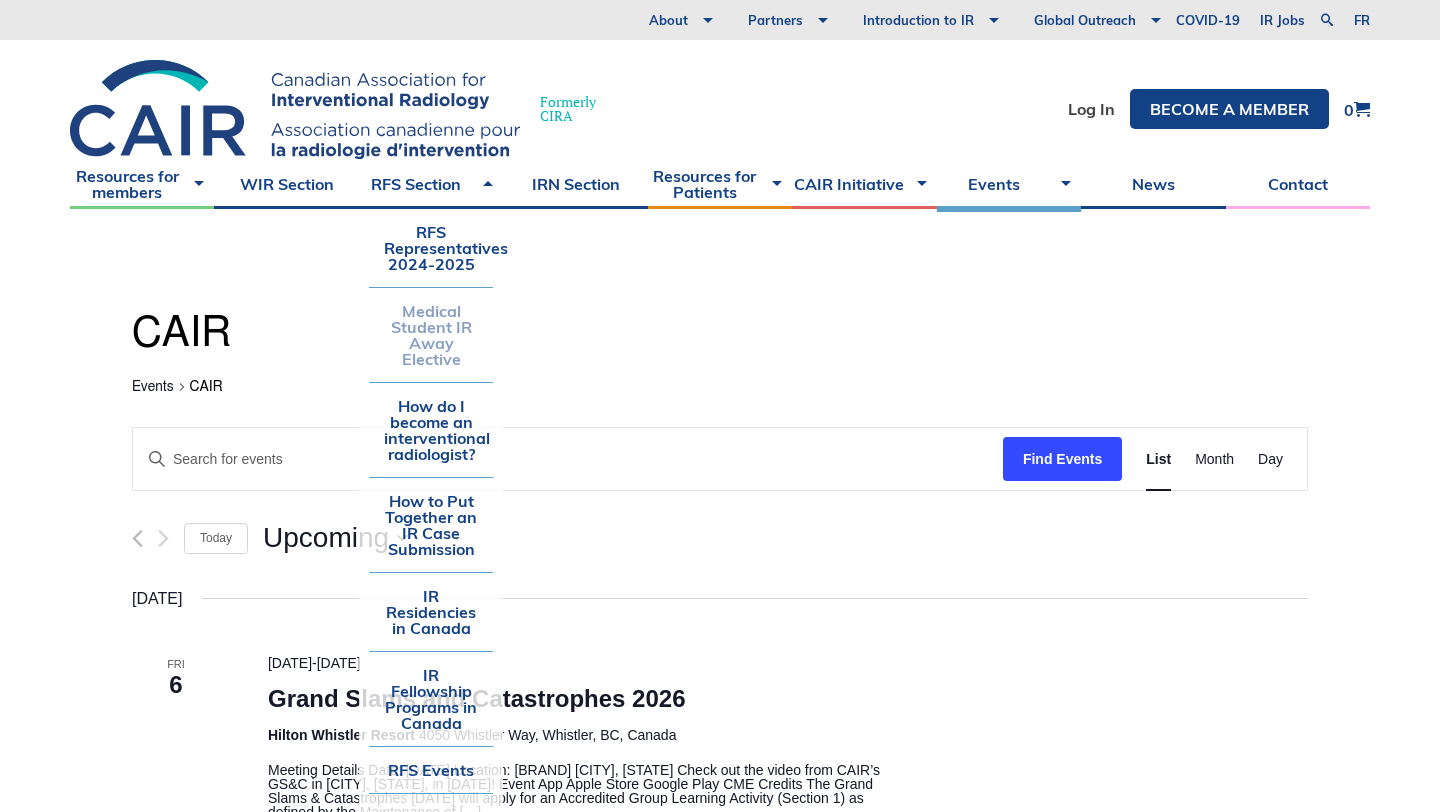 click on "Medical Student IR Away Elective" at bounding box center [431, 335] 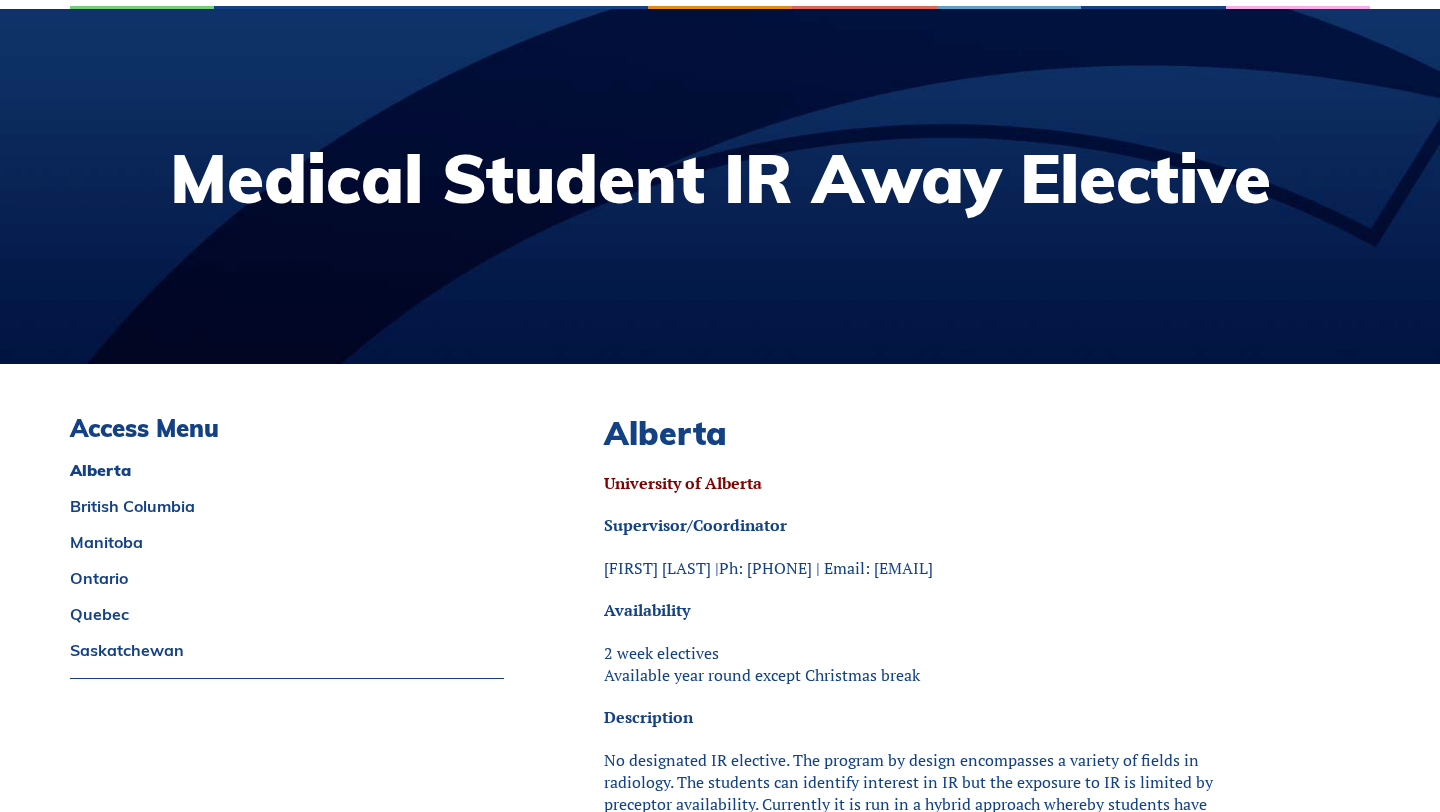scroll, scrollTop: 308, scrollLeft: 0, axis: vertical 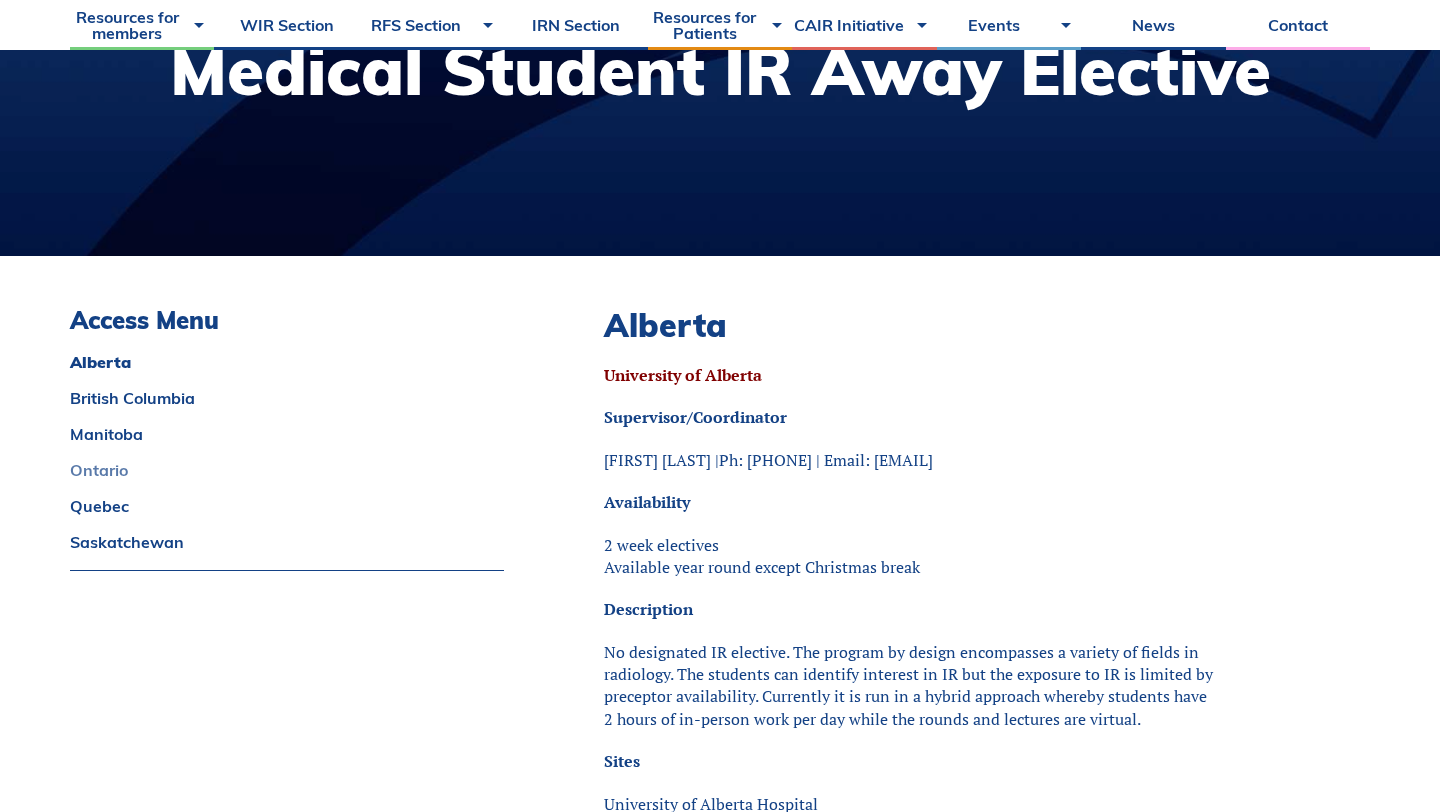 click on "Ontario" at bounding box center (287, 470) 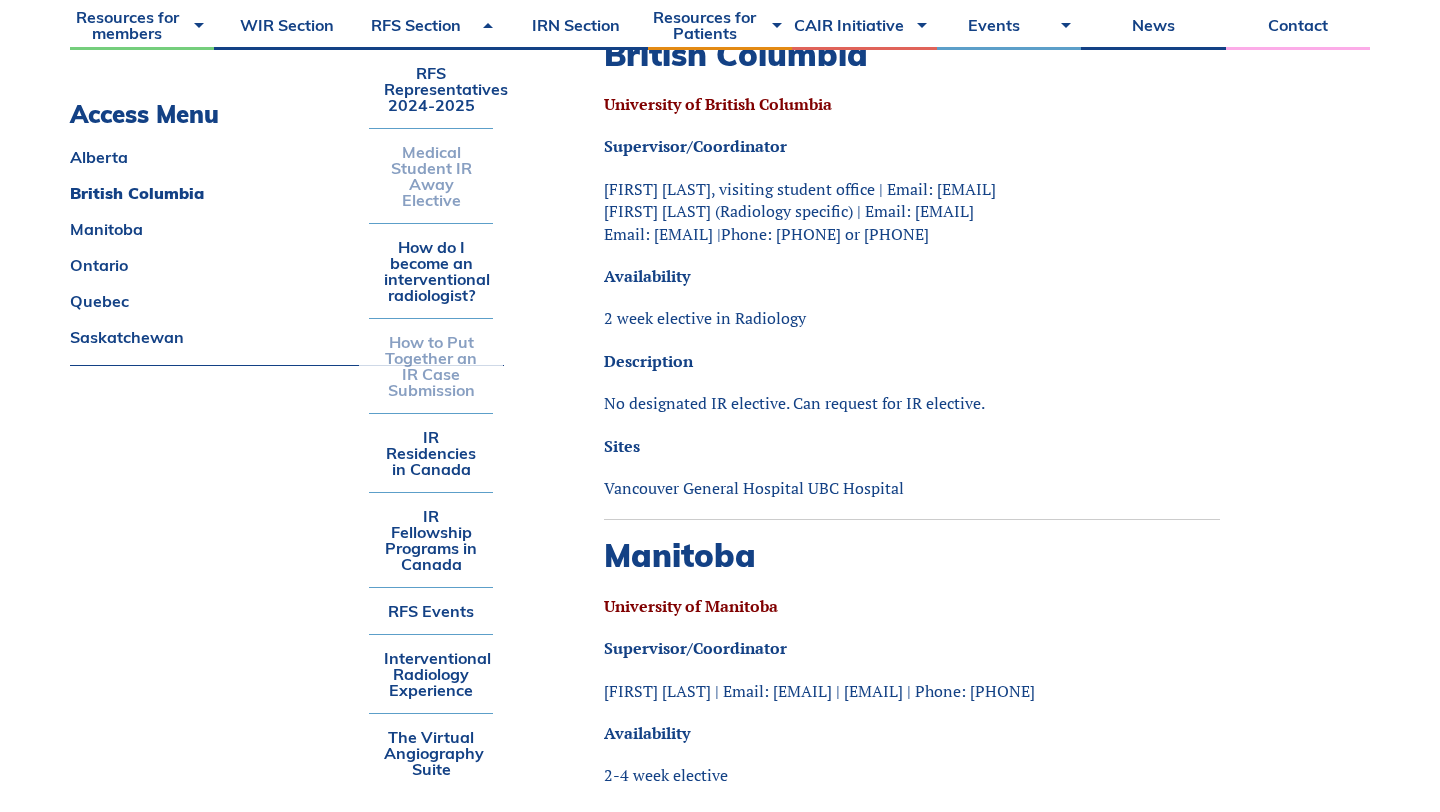 scroll, scrollTop: 1712, scrollLeft: 0, axis: vertical 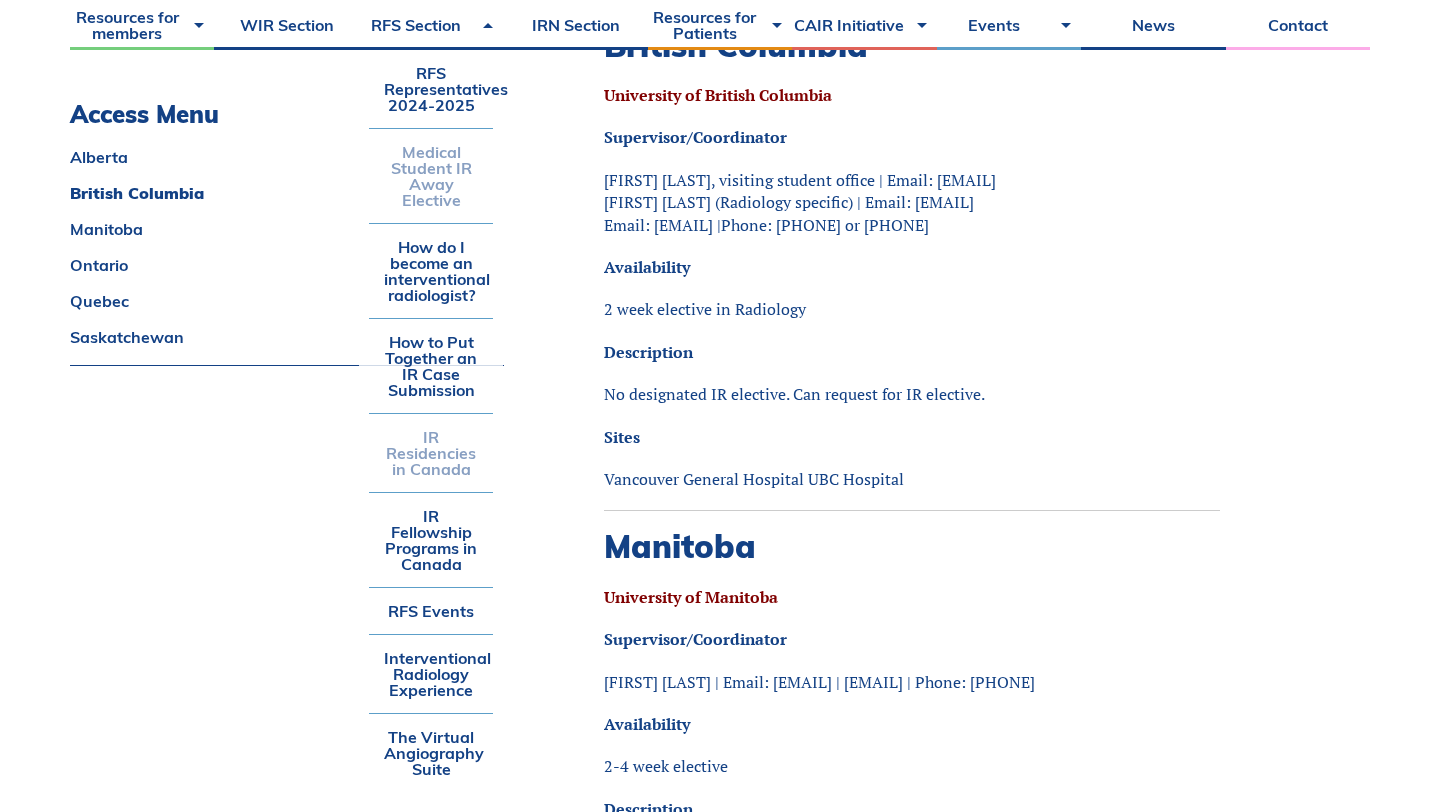 click on "IR Residencies in Canada" at bounding box center (431, 453) 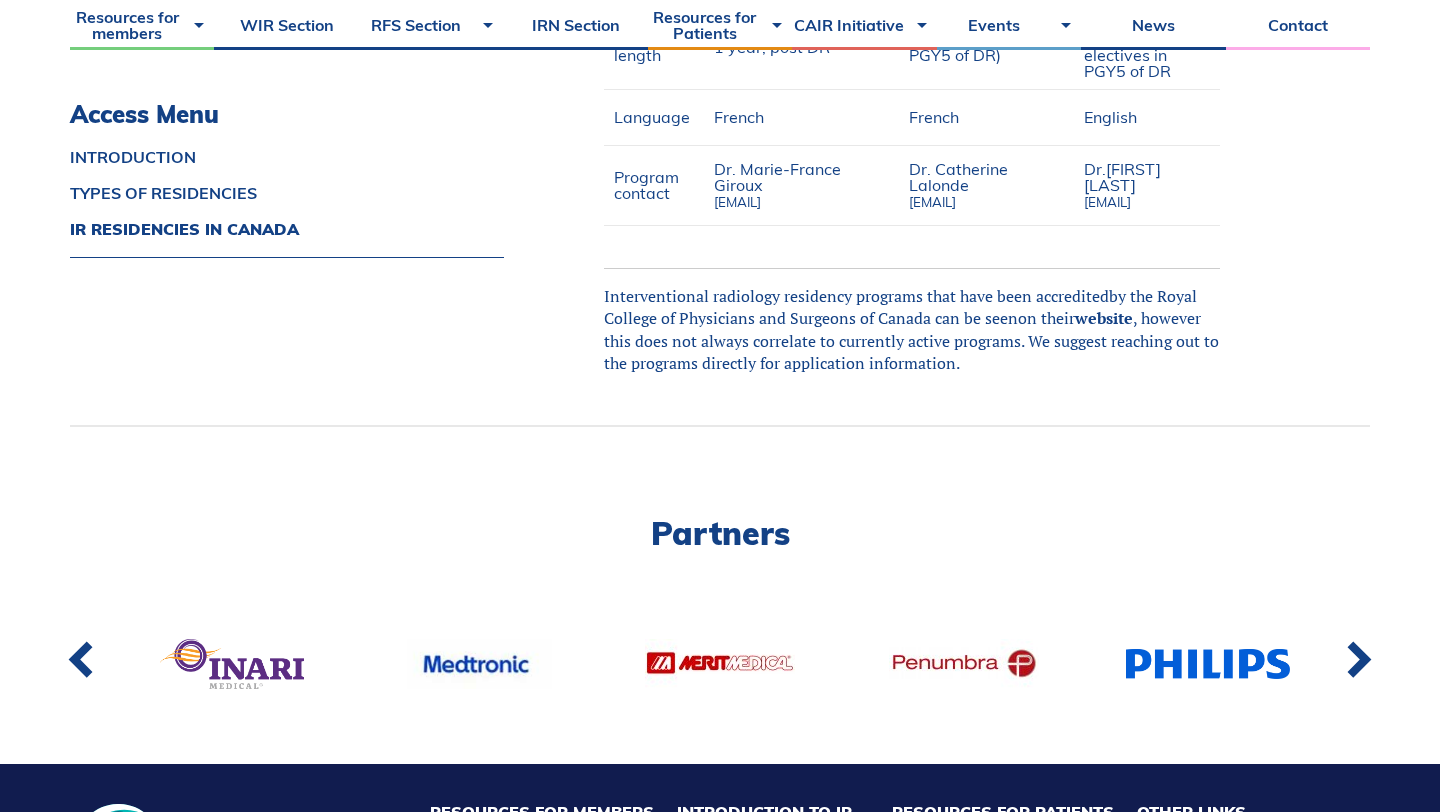 scroll, scrollTop: 1802, scrollLeft: 0, axis: vertical 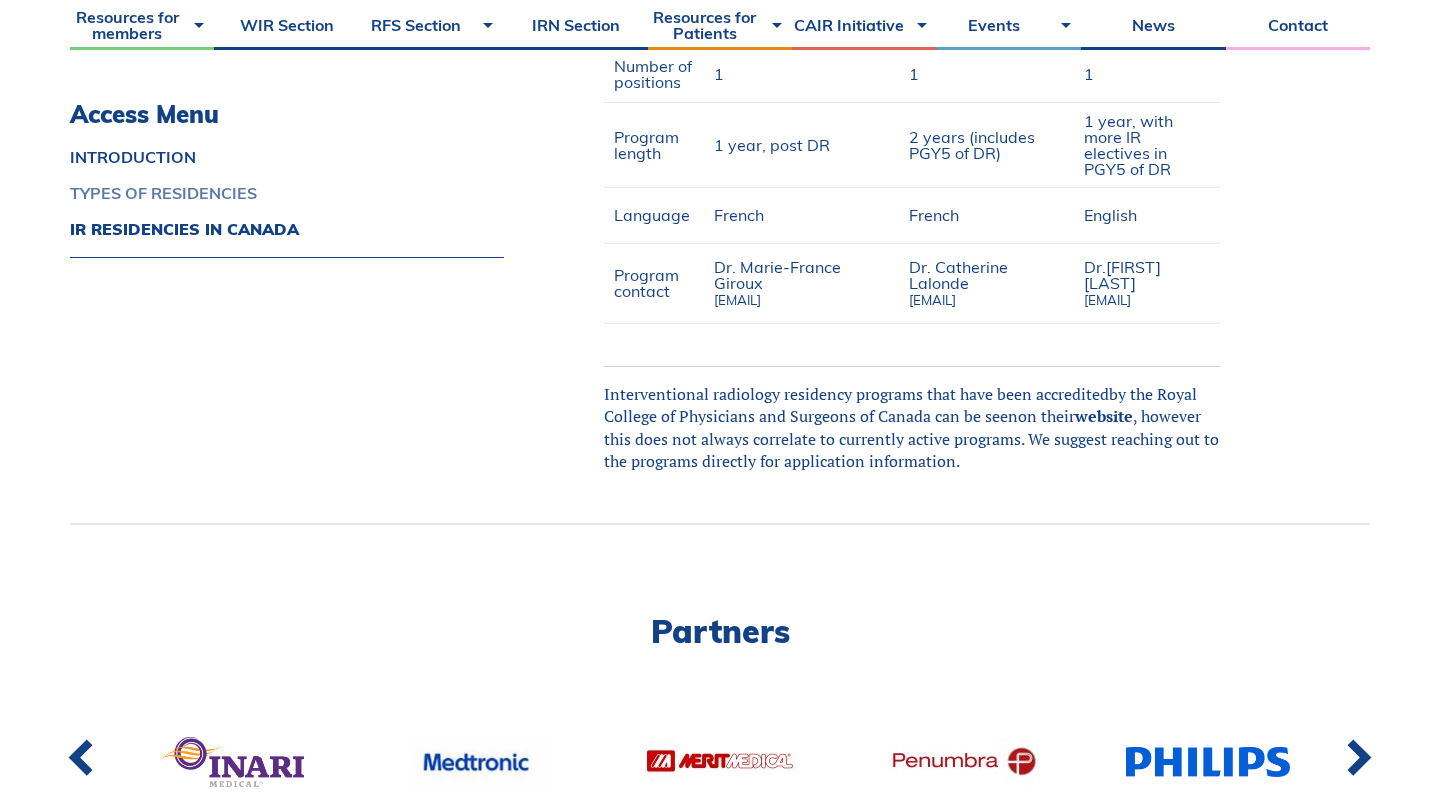click on "TYPES OF RESIDENCIES" at bounding box center [287, 193] 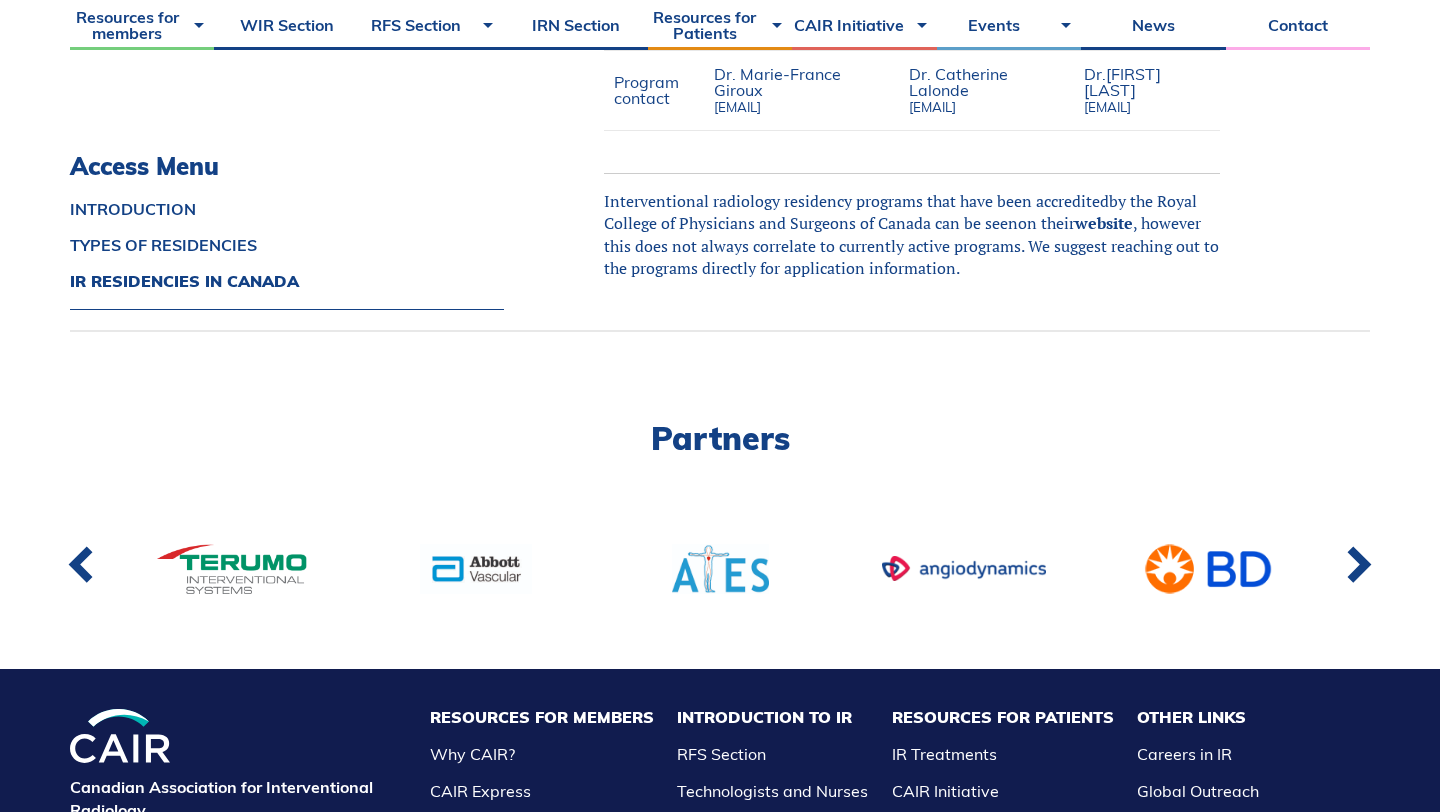 scroll, scrollTop: 2056, scrollLeft: 0, axis: vertical 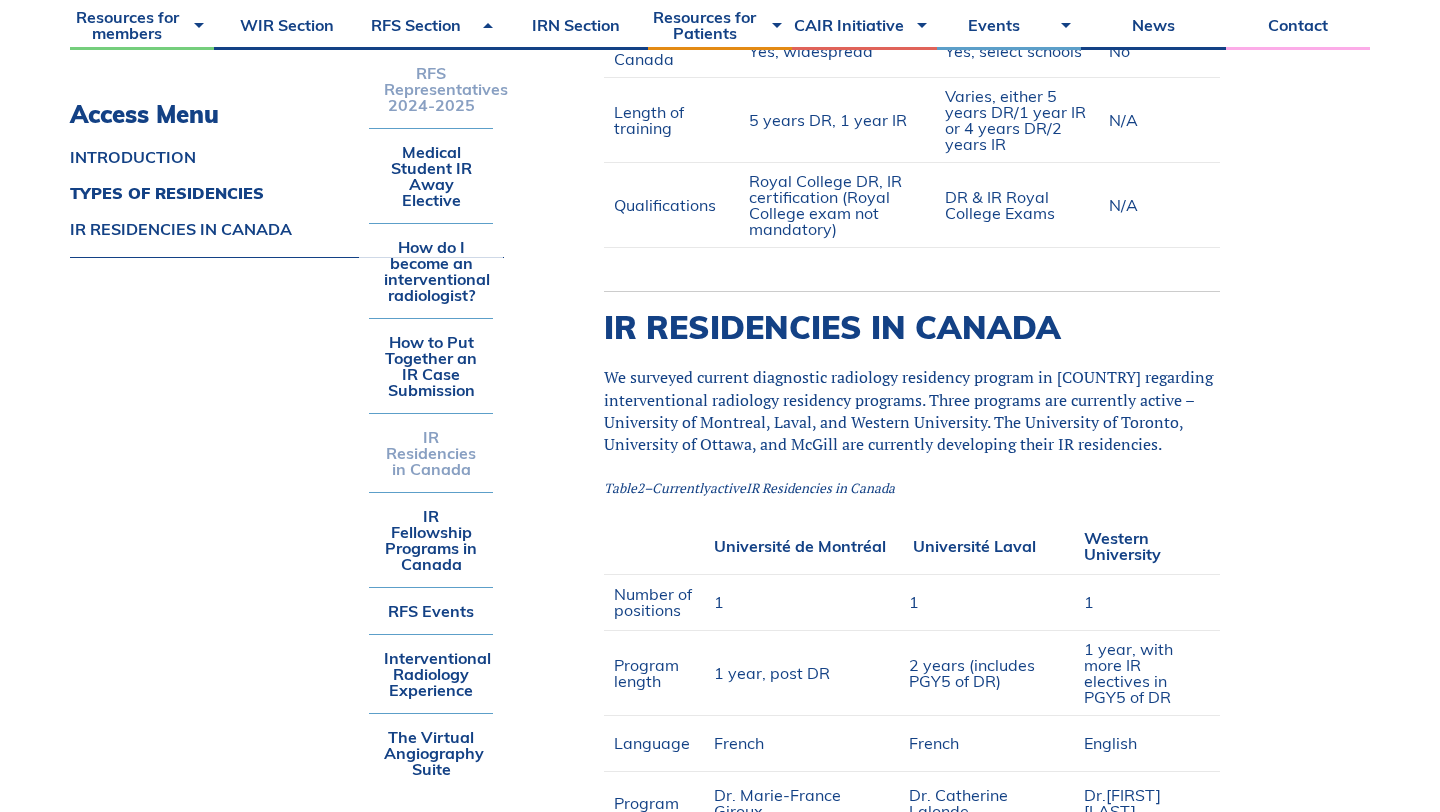 click on "RFS Representatives 2024-2025" at bounding box center (431, 89) 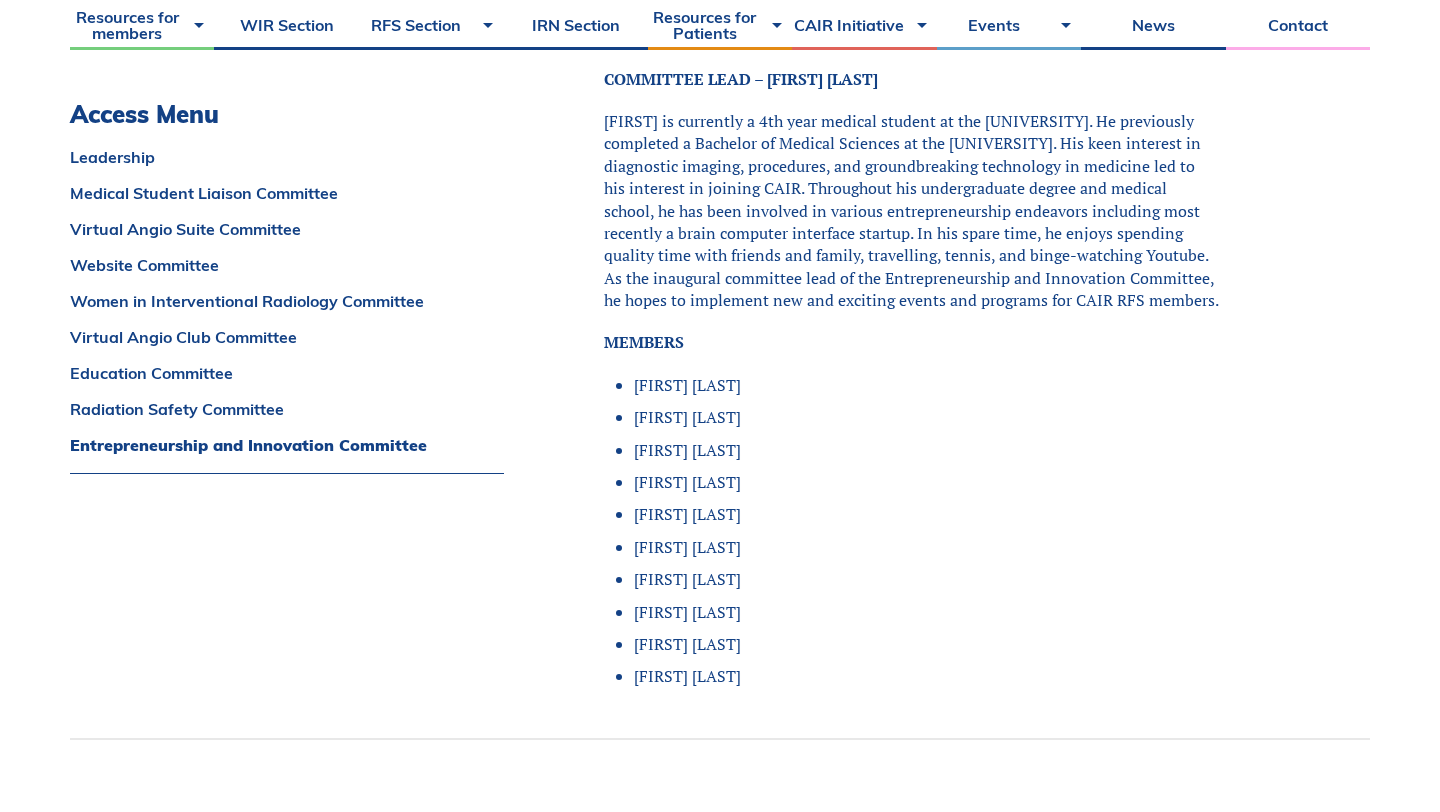 scroll, scrollTop: 12186, scrollLeft: 0, axis: vertical 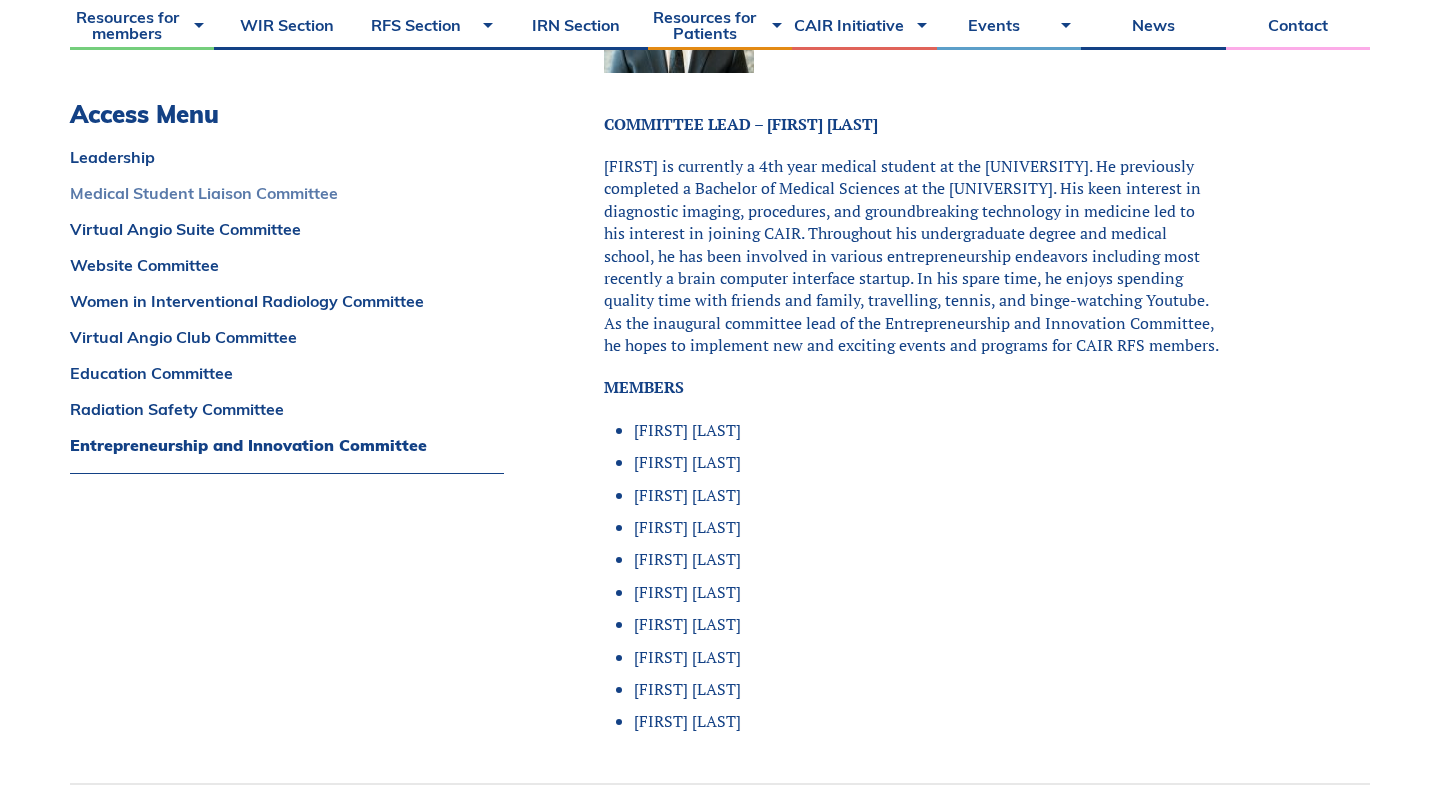 click on "Medical Student Liaison Committee" at bounding box center [287, 193] 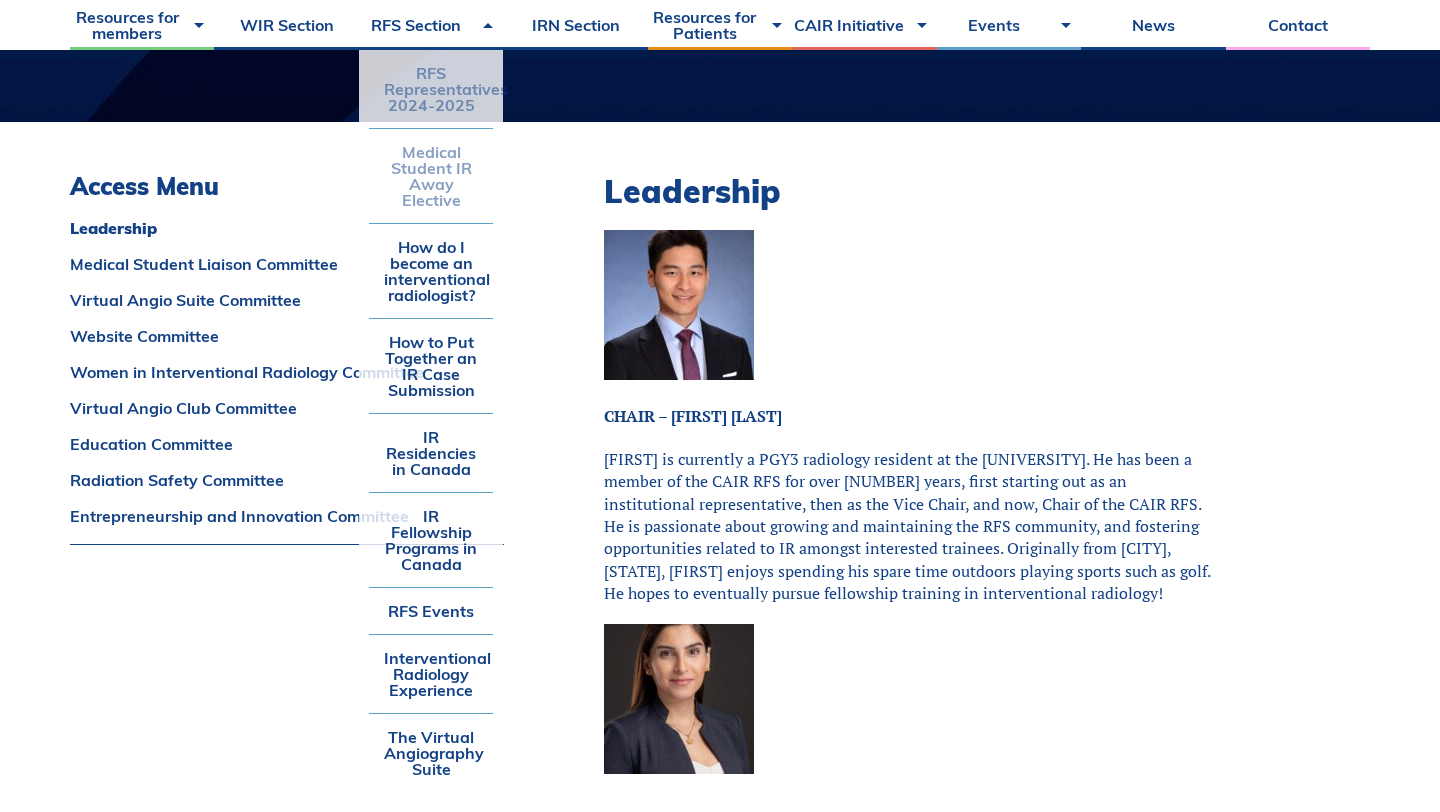 scroll, scrollTop: 445, scrollLeft: 0, axis: vertical 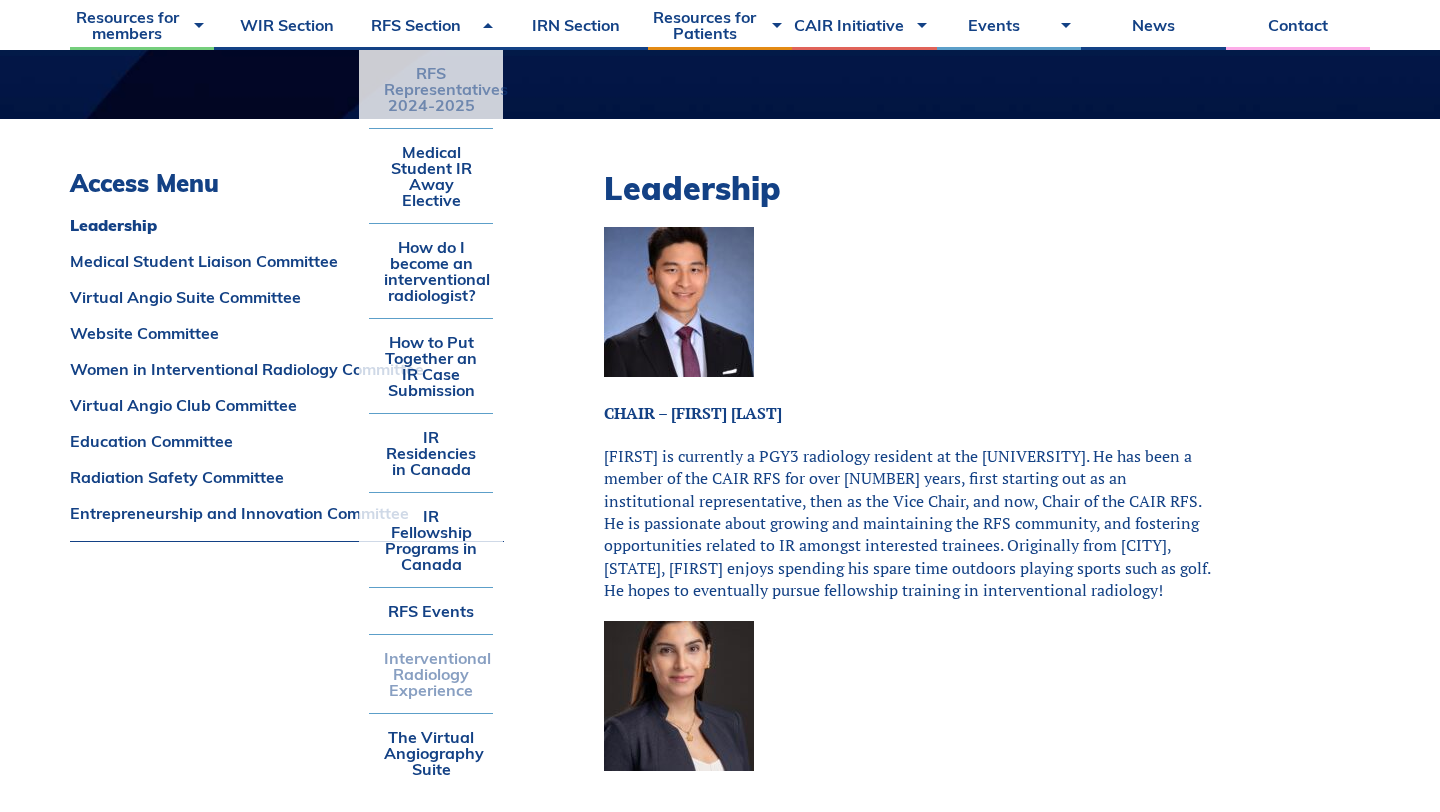 click on "Interventional Radiology Experience" at bounding box center [431, 674] 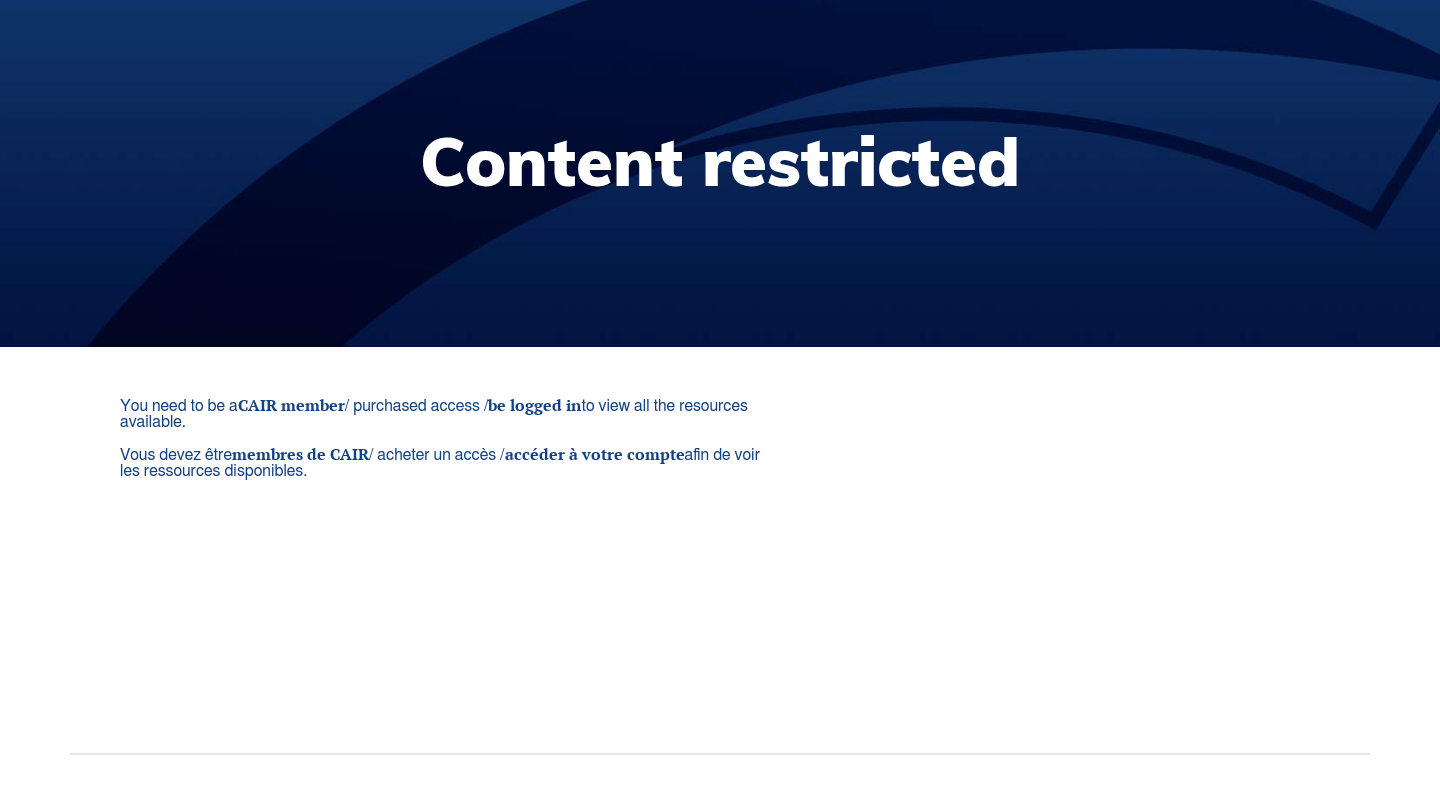 scroll, scrollTop: 9, scrollLeft: 0, axis: vertical 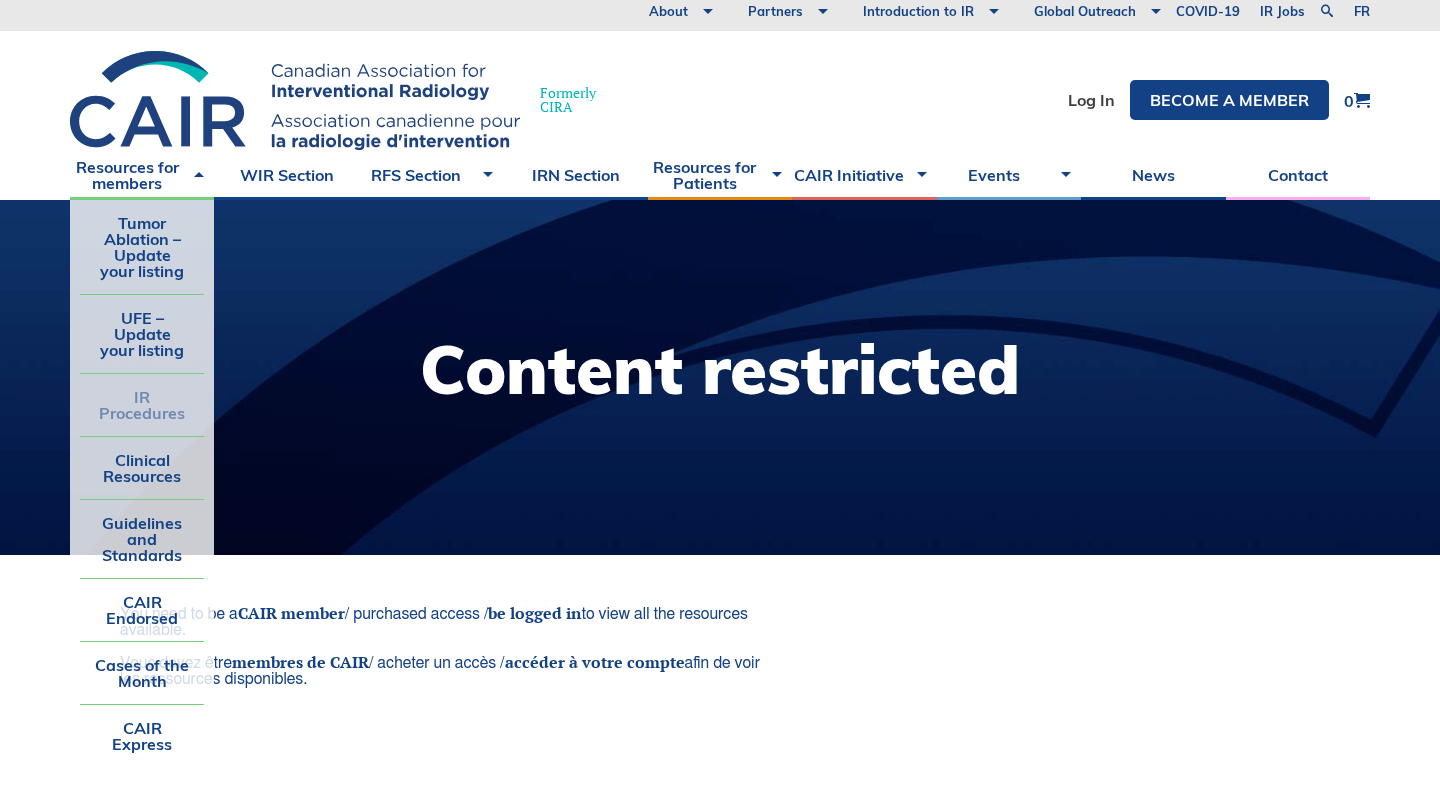 click on "IR Procedures" at bounding box center [142, 405] 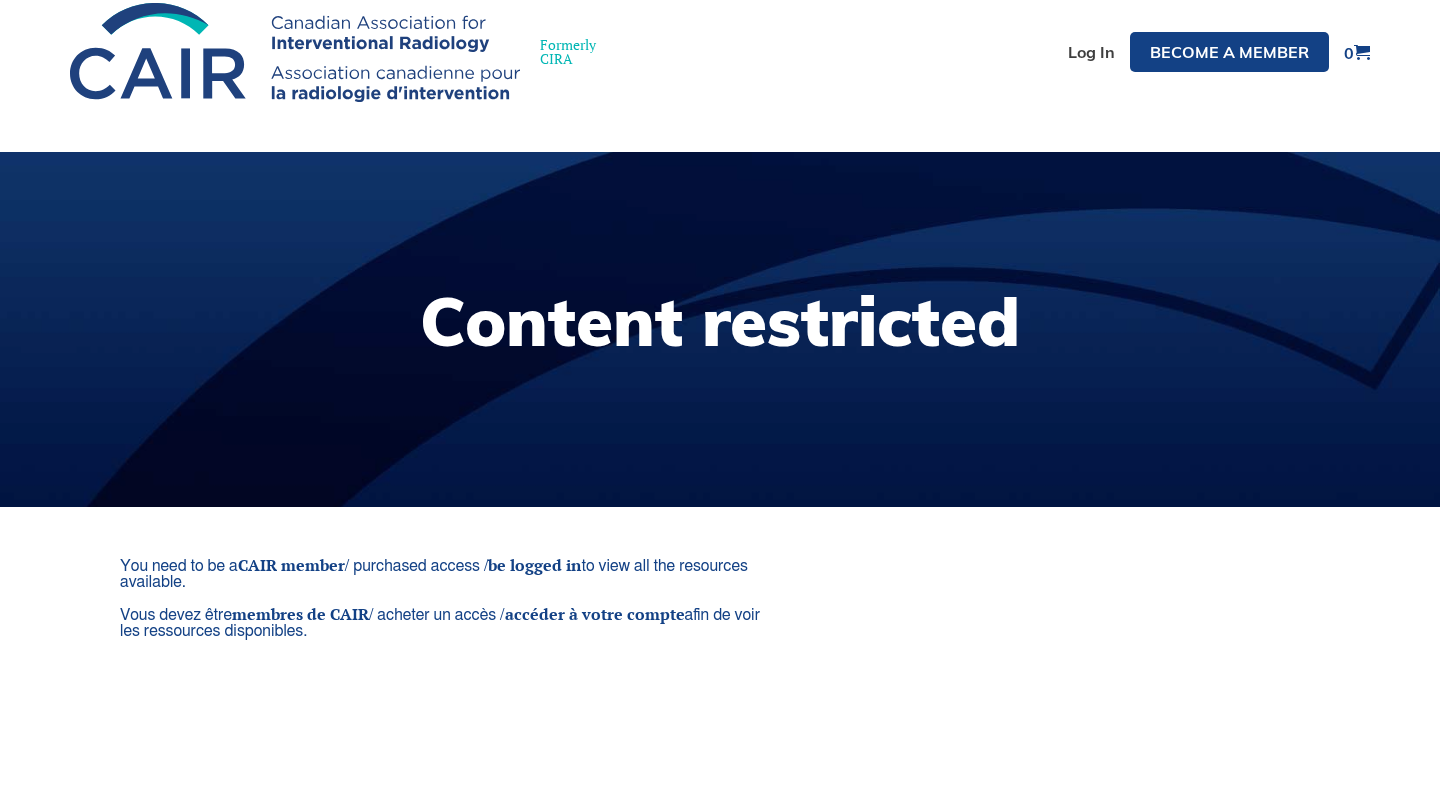 scroll, scrollTop: 0, scrollLeft: 0, axis: both 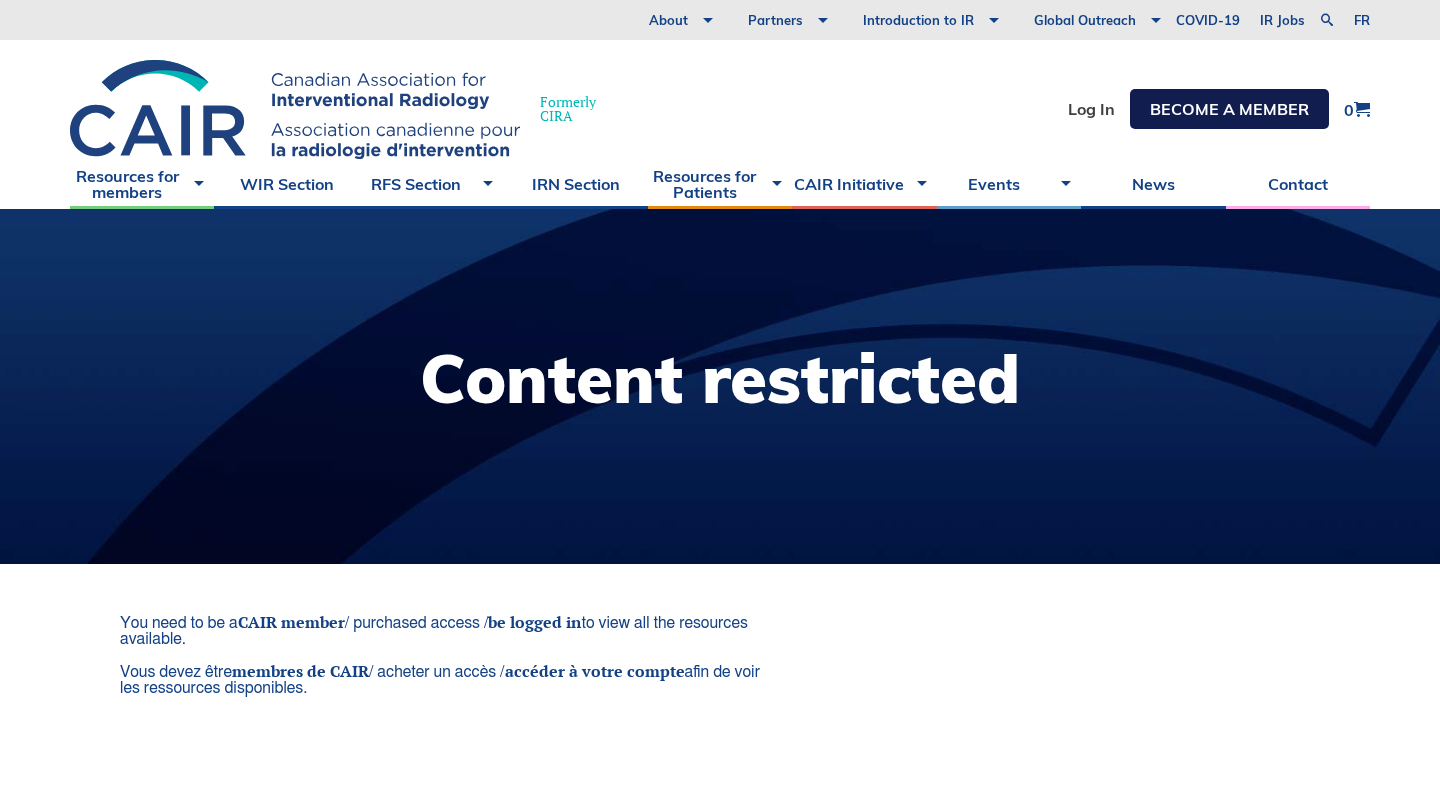 click on "Become a member" at bounding box center [1229, 109] 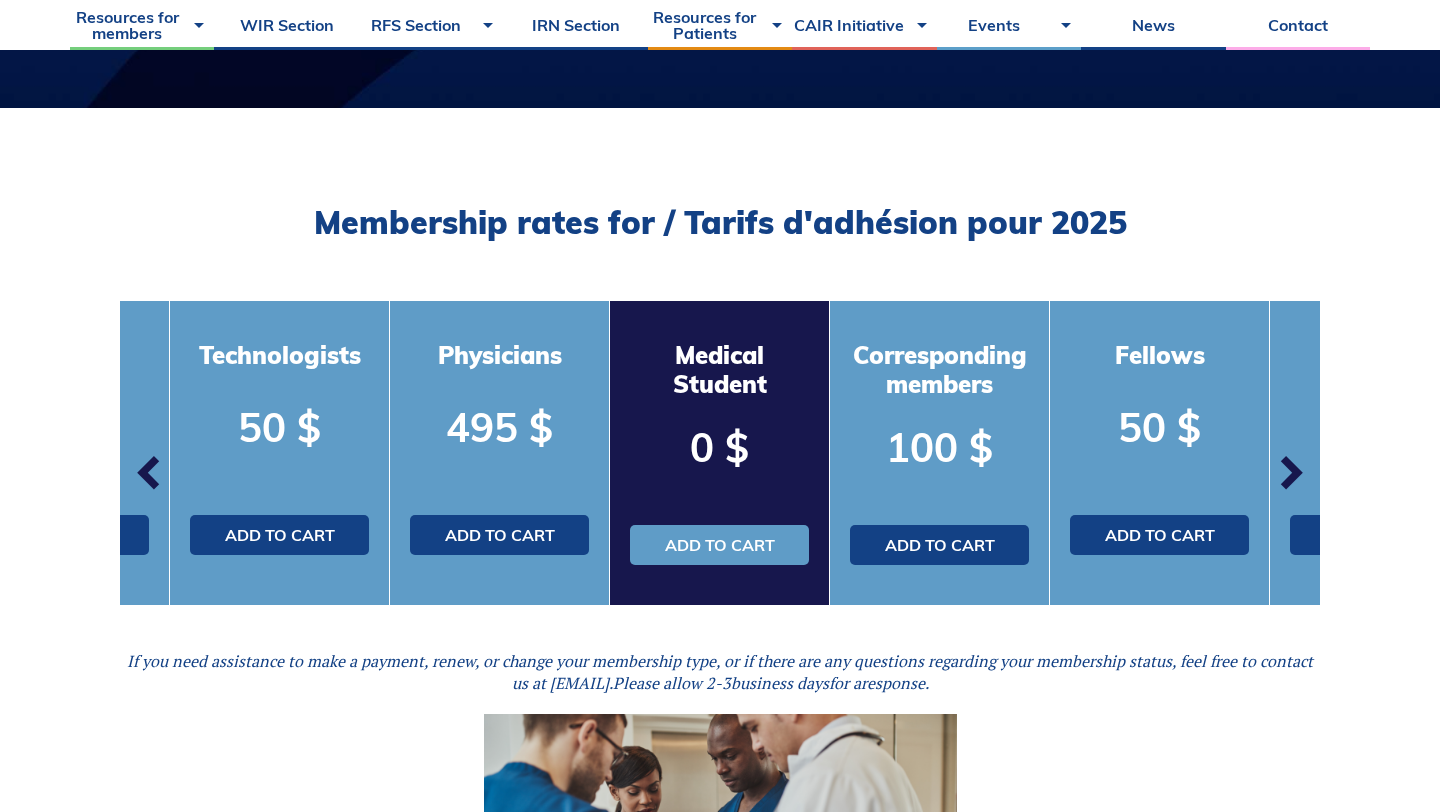 scroll, scrollTop: 493, scrollLeft: 0, axis: vertical 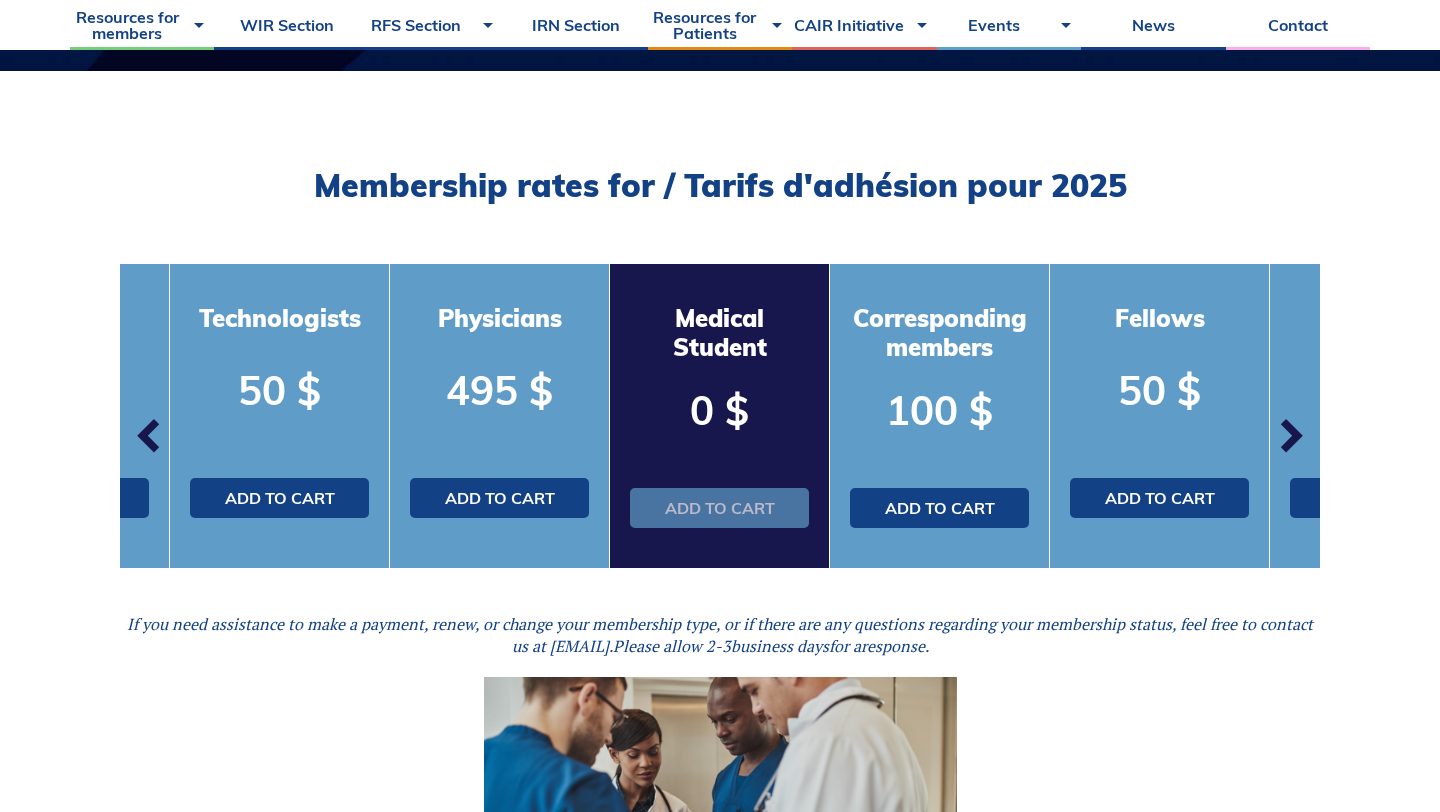 click on "Add to cart" at bounding box center (719, 508) 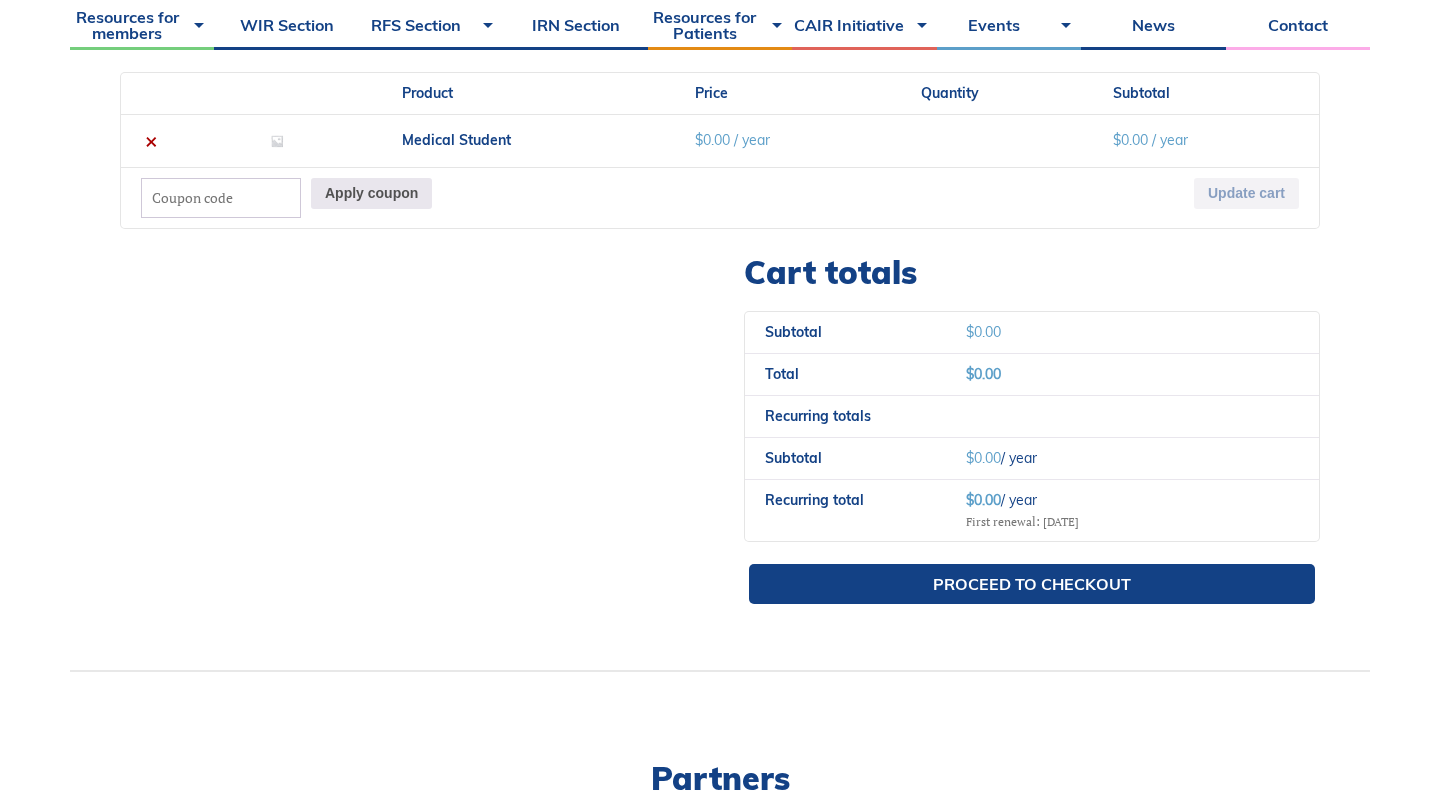 scroll, scrollTop: 672, scrollLeft: 0, axis: vertical 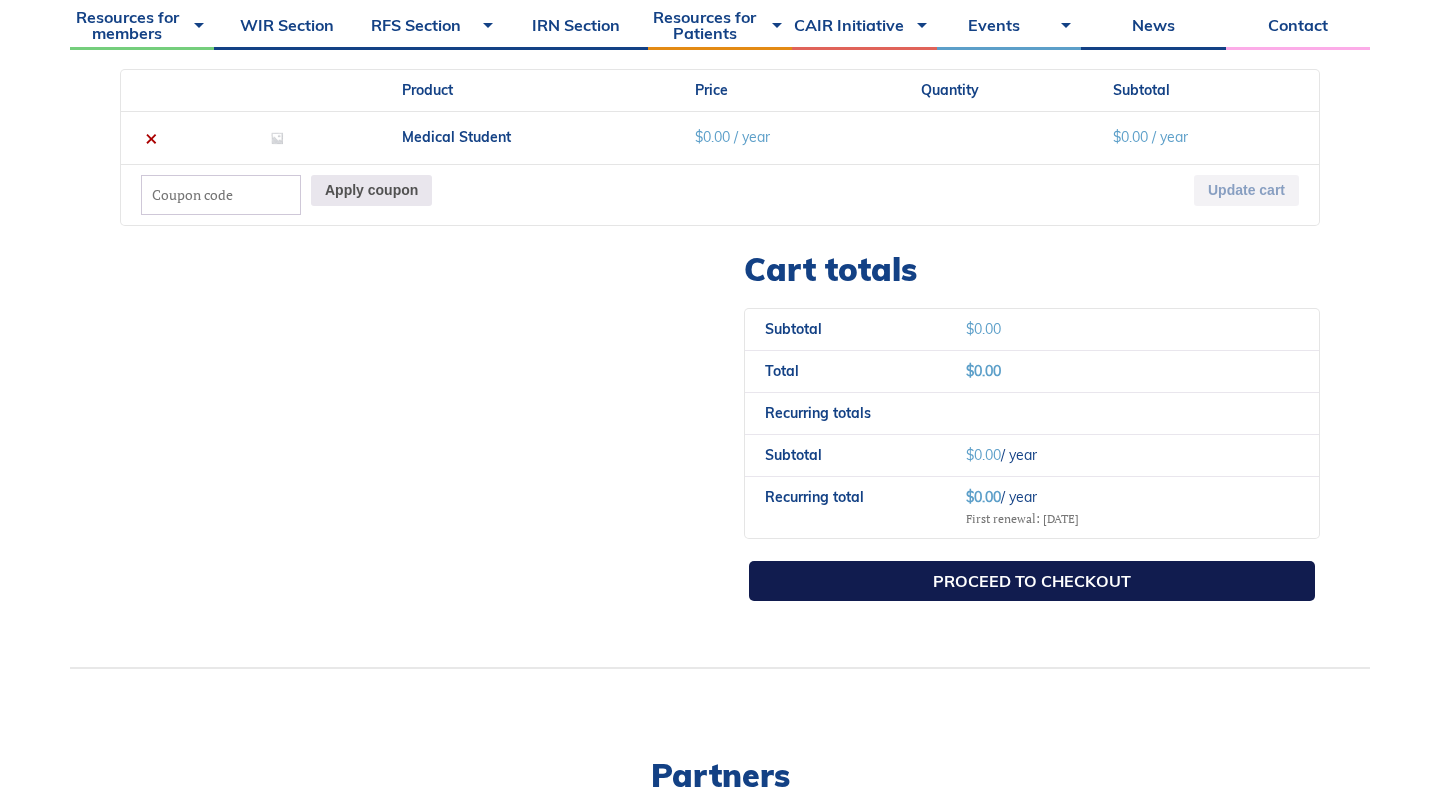 click on "Proceed to checkout" at bounding box center [1032, 581] 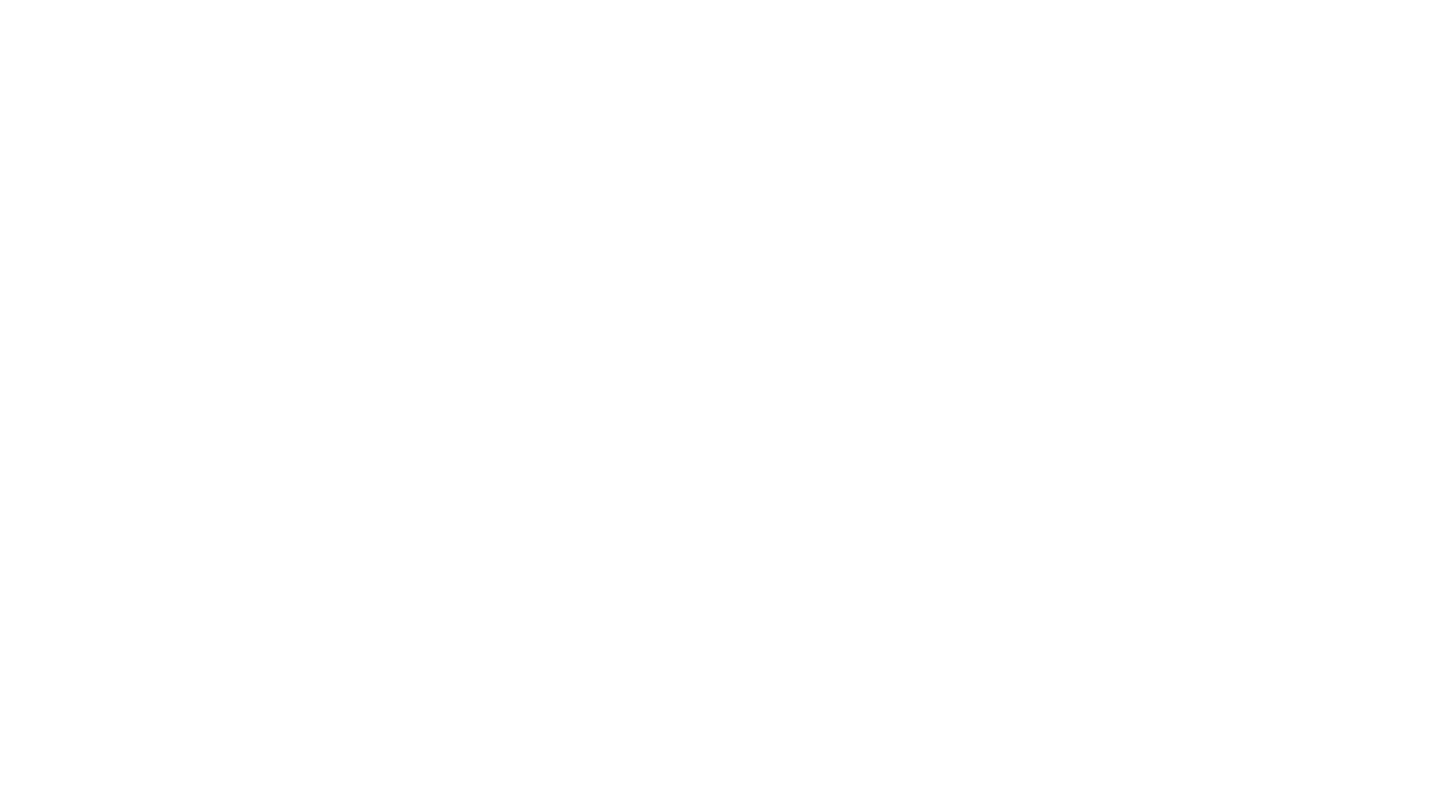 scroll, scrollTop: 0, scrollLeft: 0, axis: both 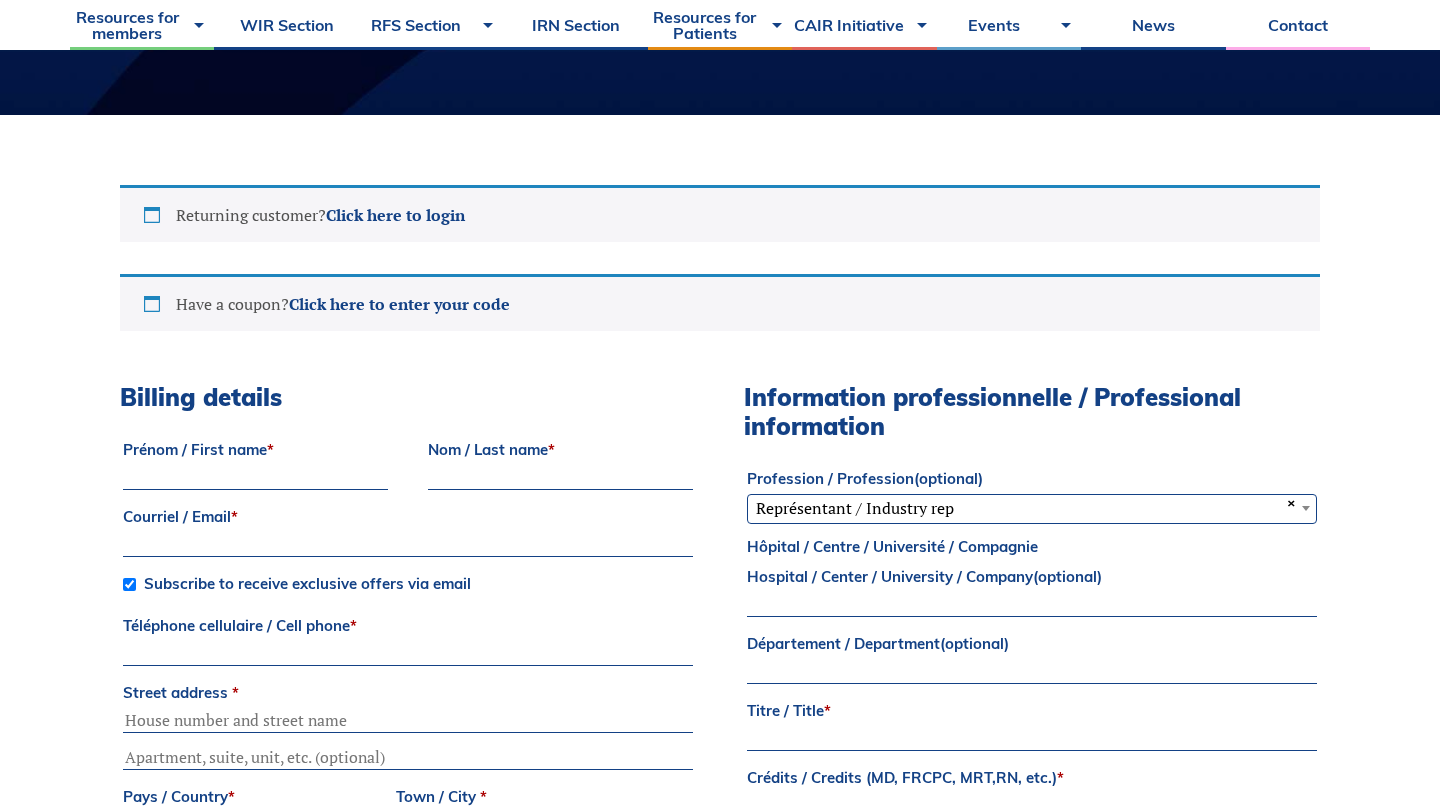 click on "[FIRST]" at bounding box center (255, 478) 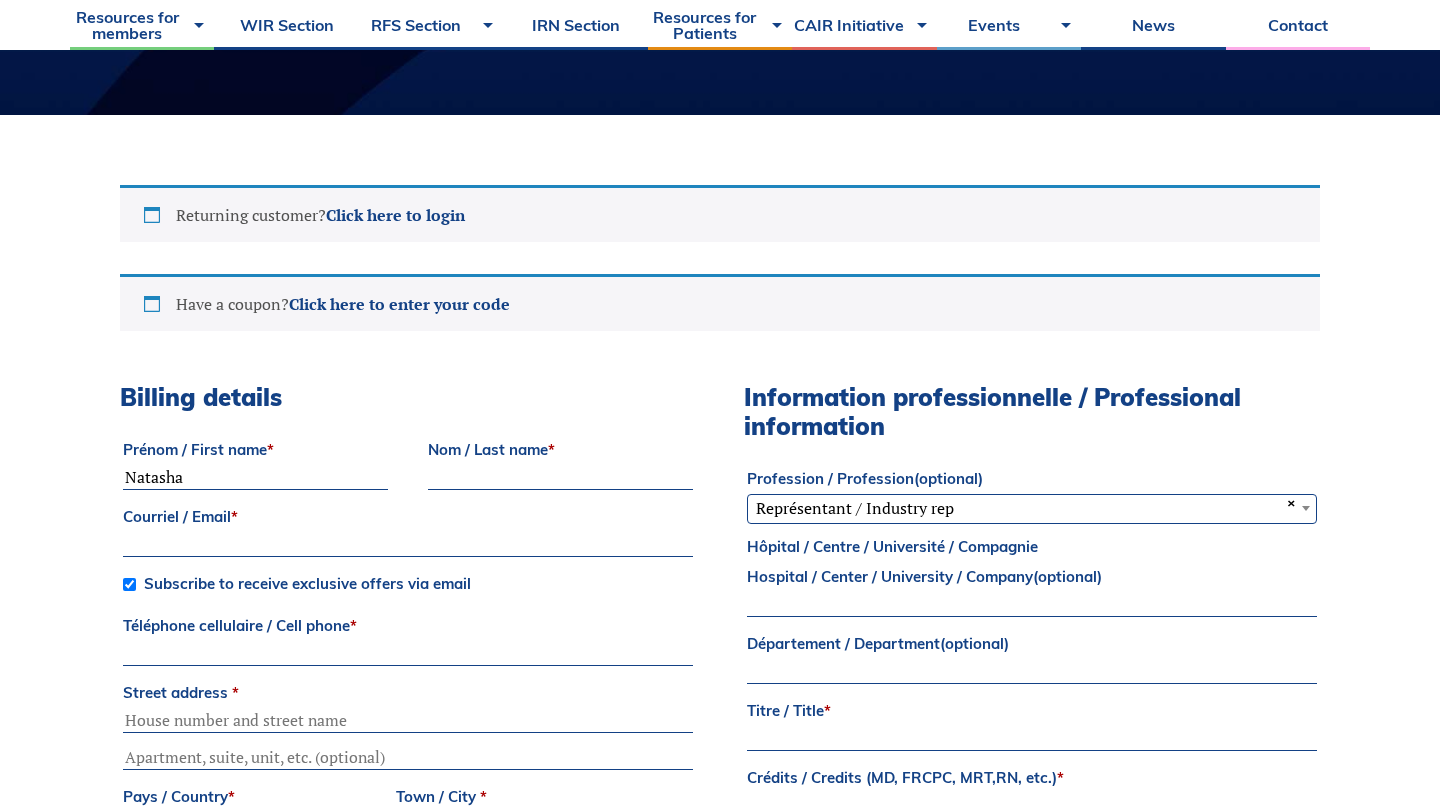 type on "Natasha" 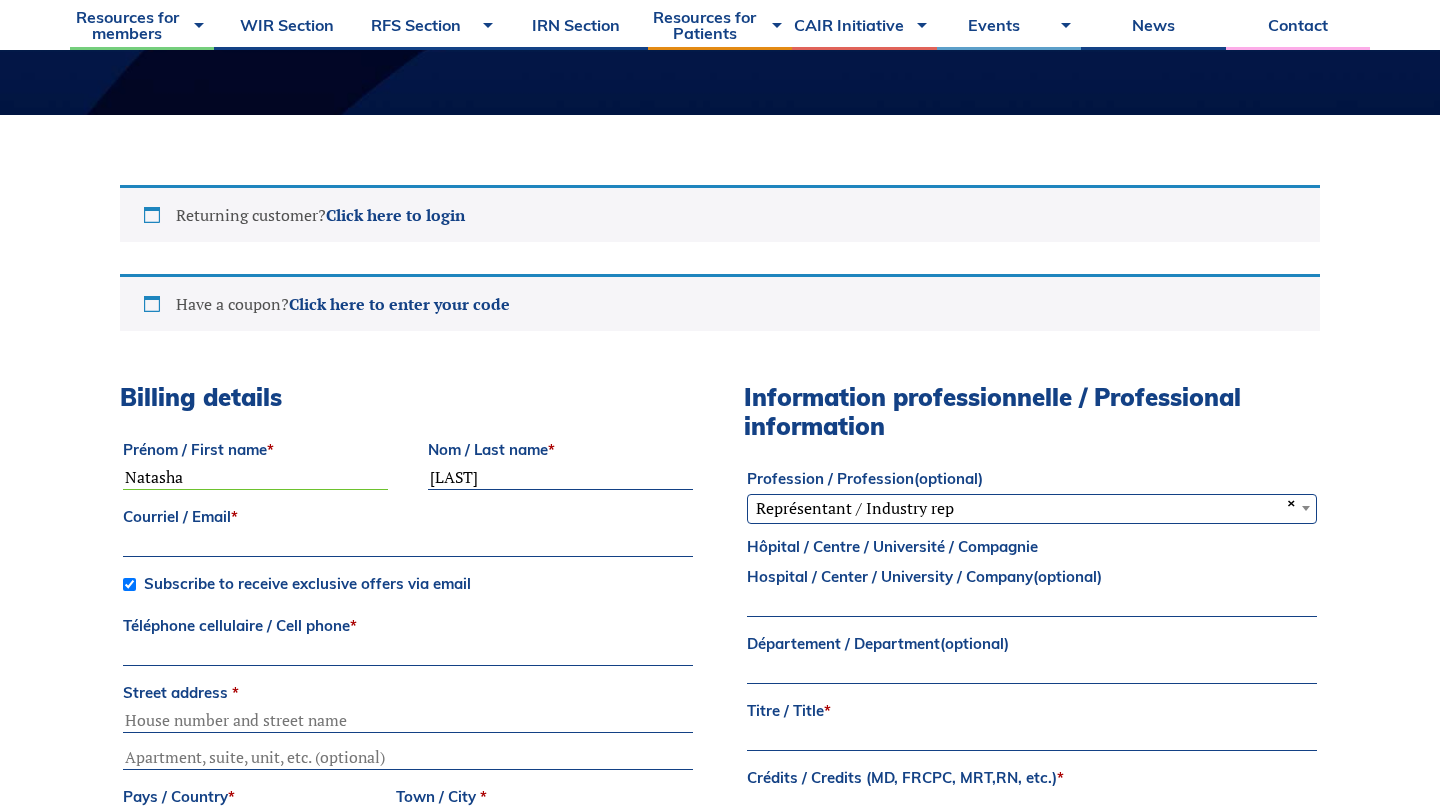 type on "[LAST]" 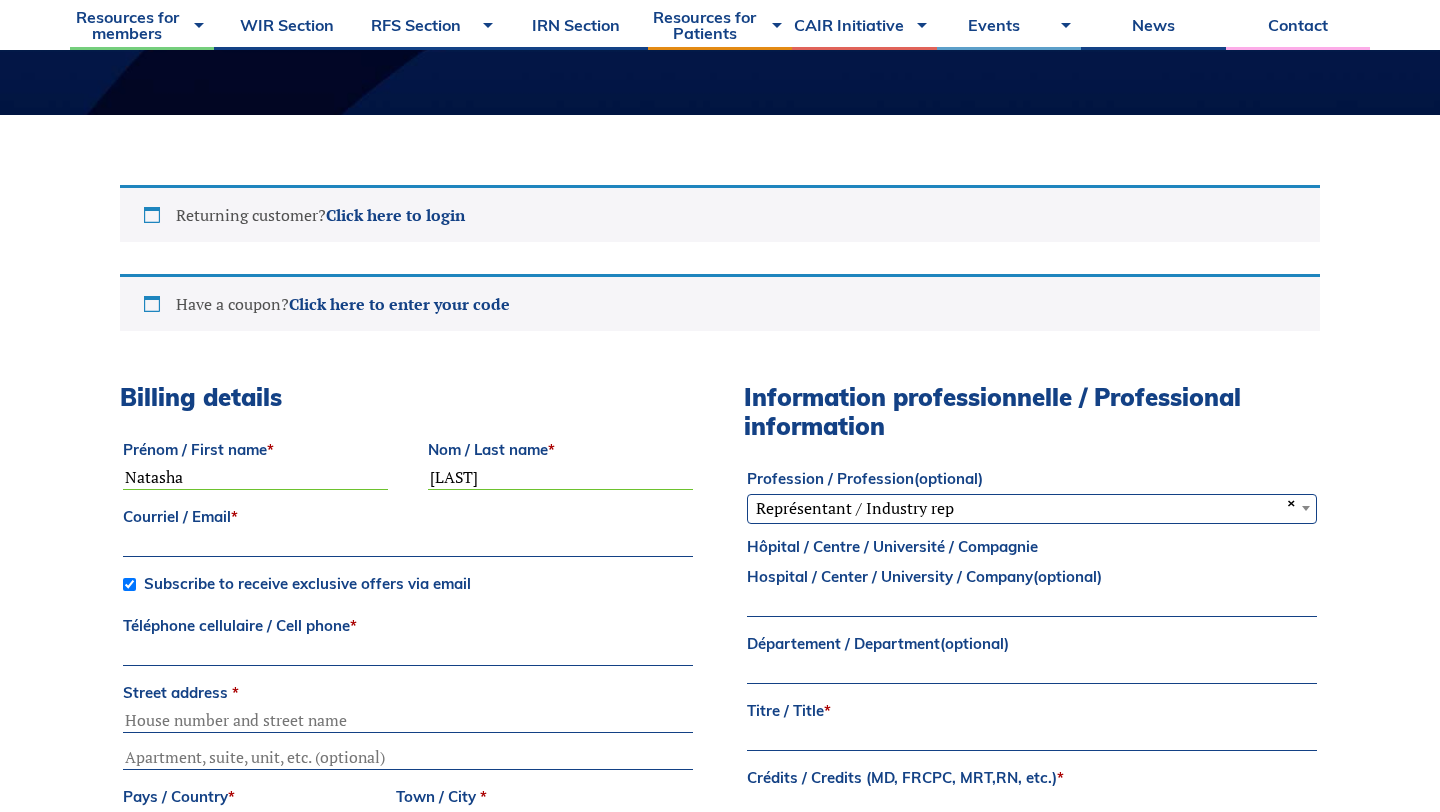 click on "Courriel / Email *" at bounding box center (408, 545) 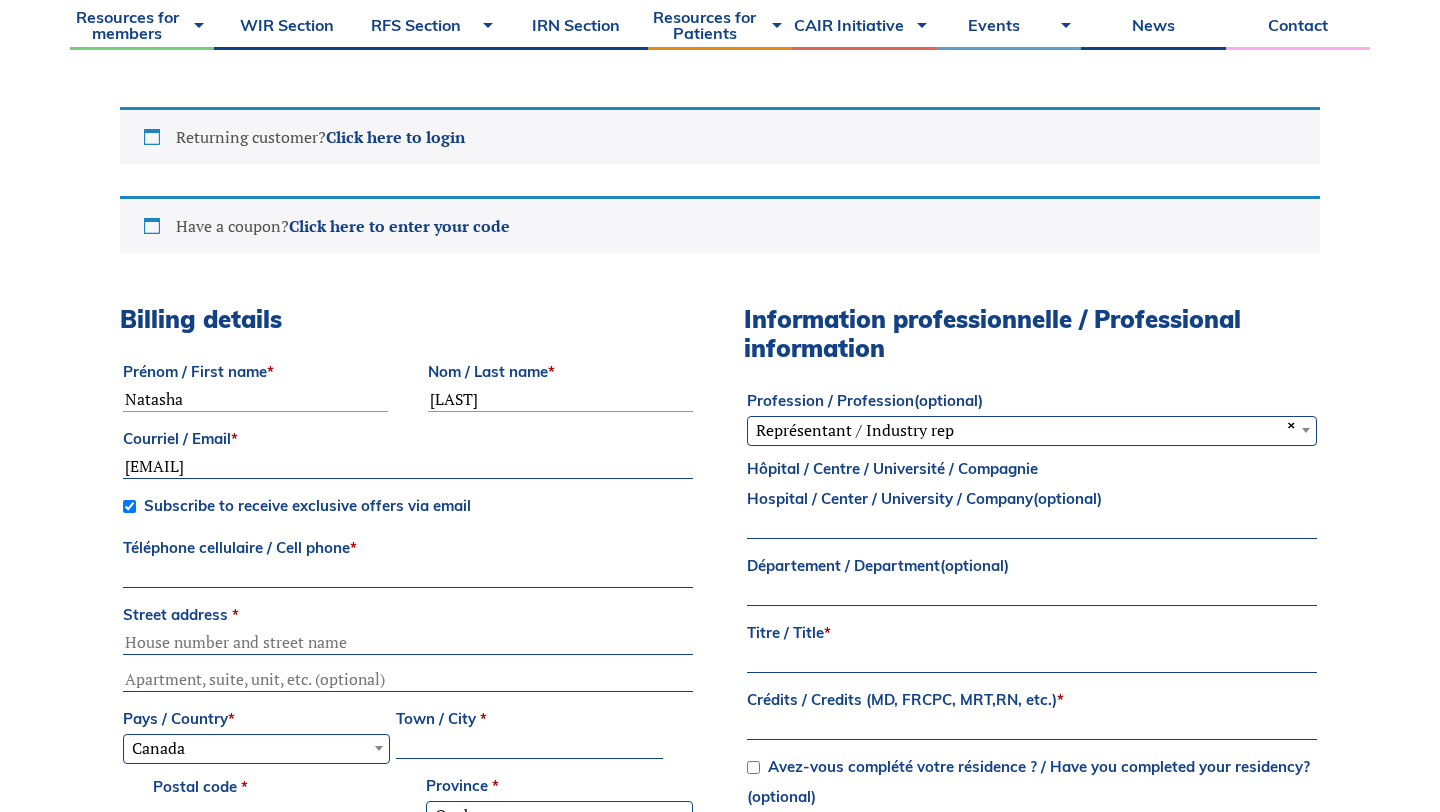 scroll, scrollTop: 529, scrollLeft: 0, axis: vertical 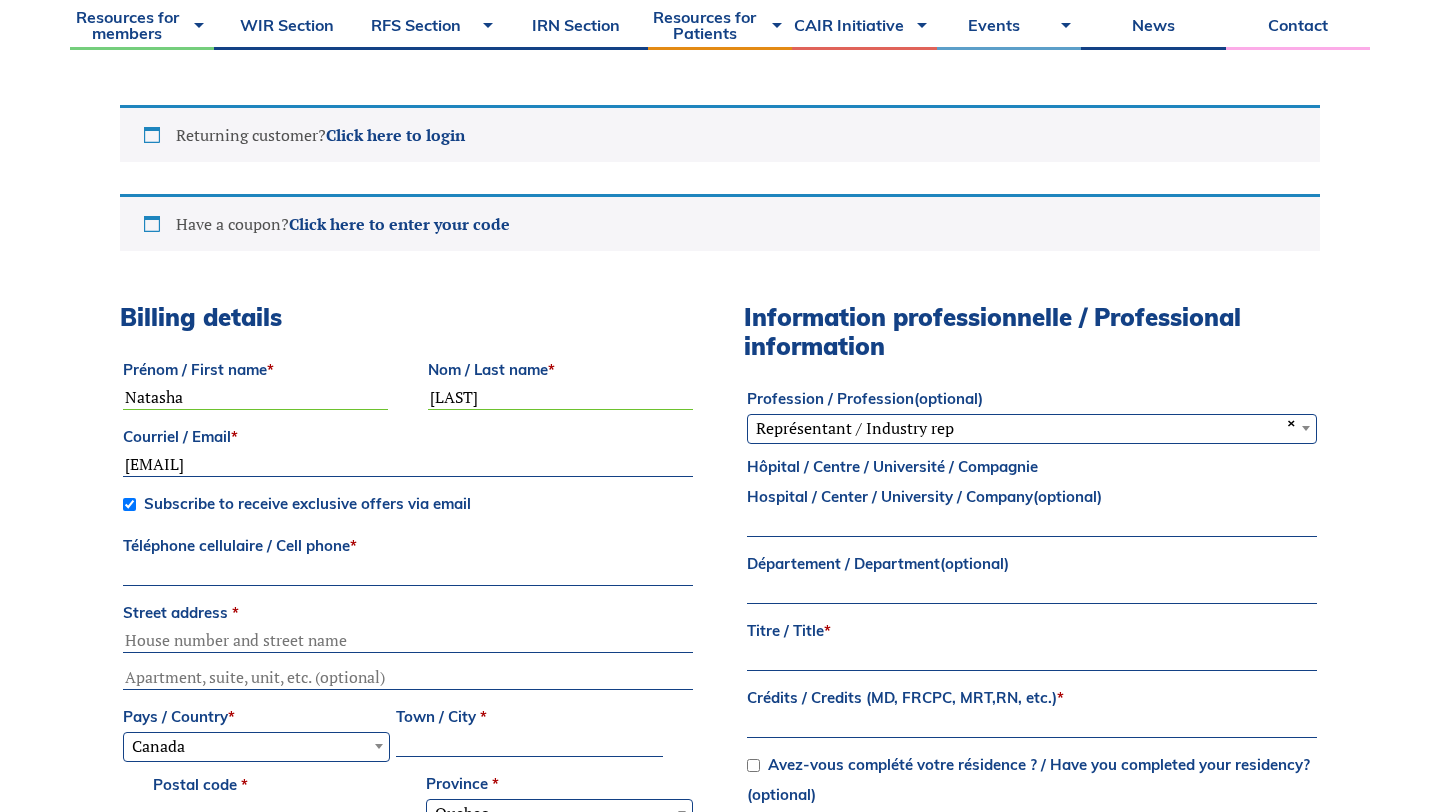 type on "[EMAIL]" 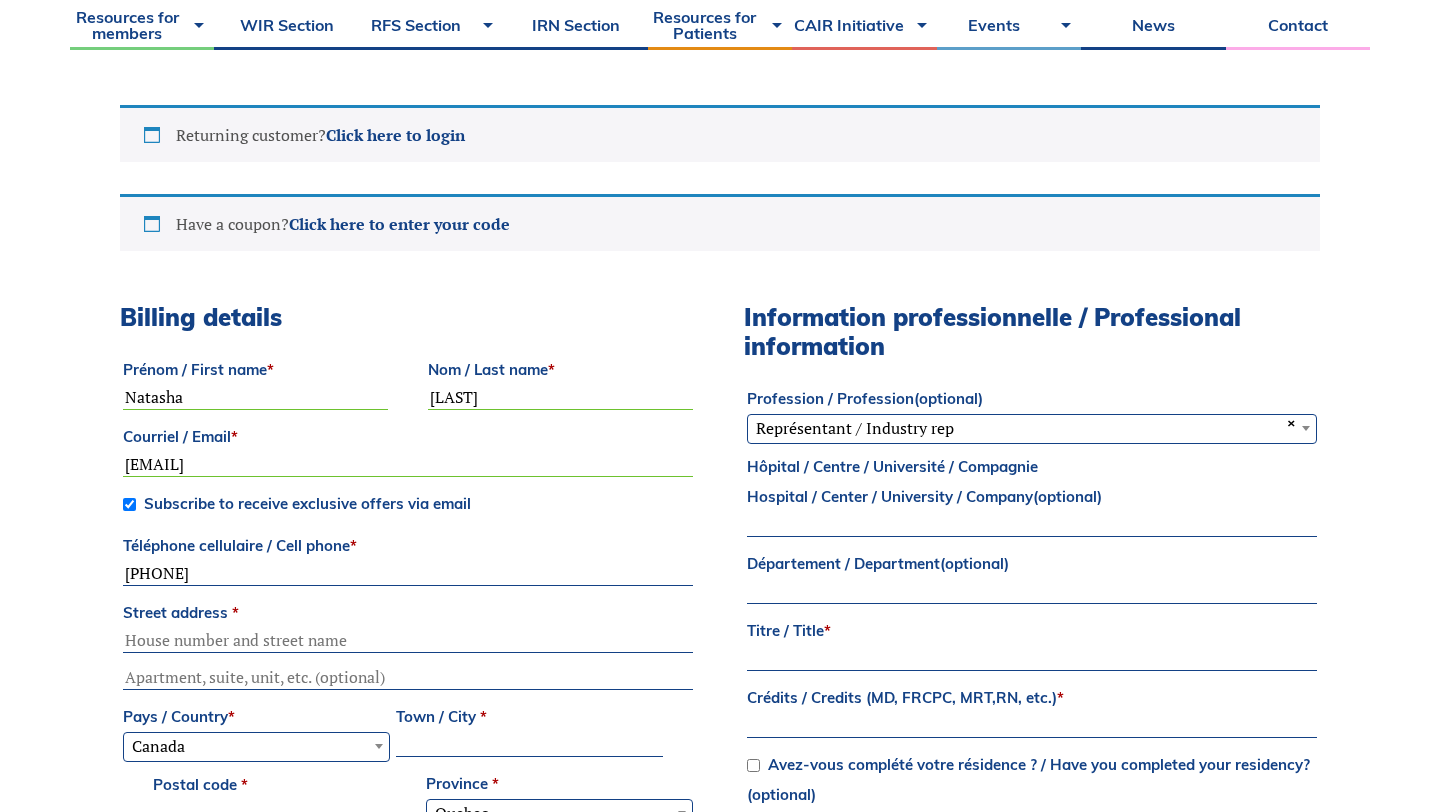 type on "[PHONE]" 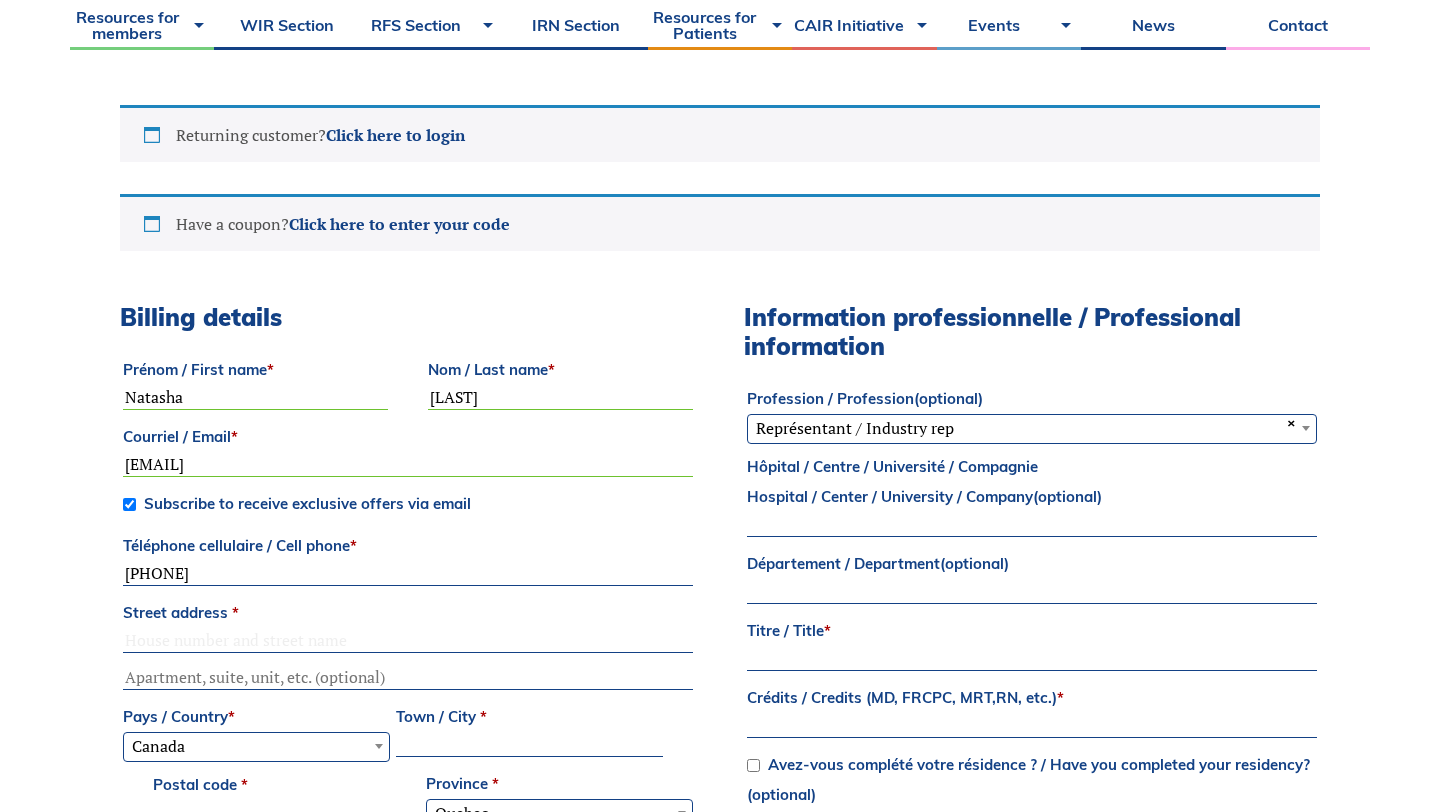 click on "Street address *" at bounding box center [408, 641] 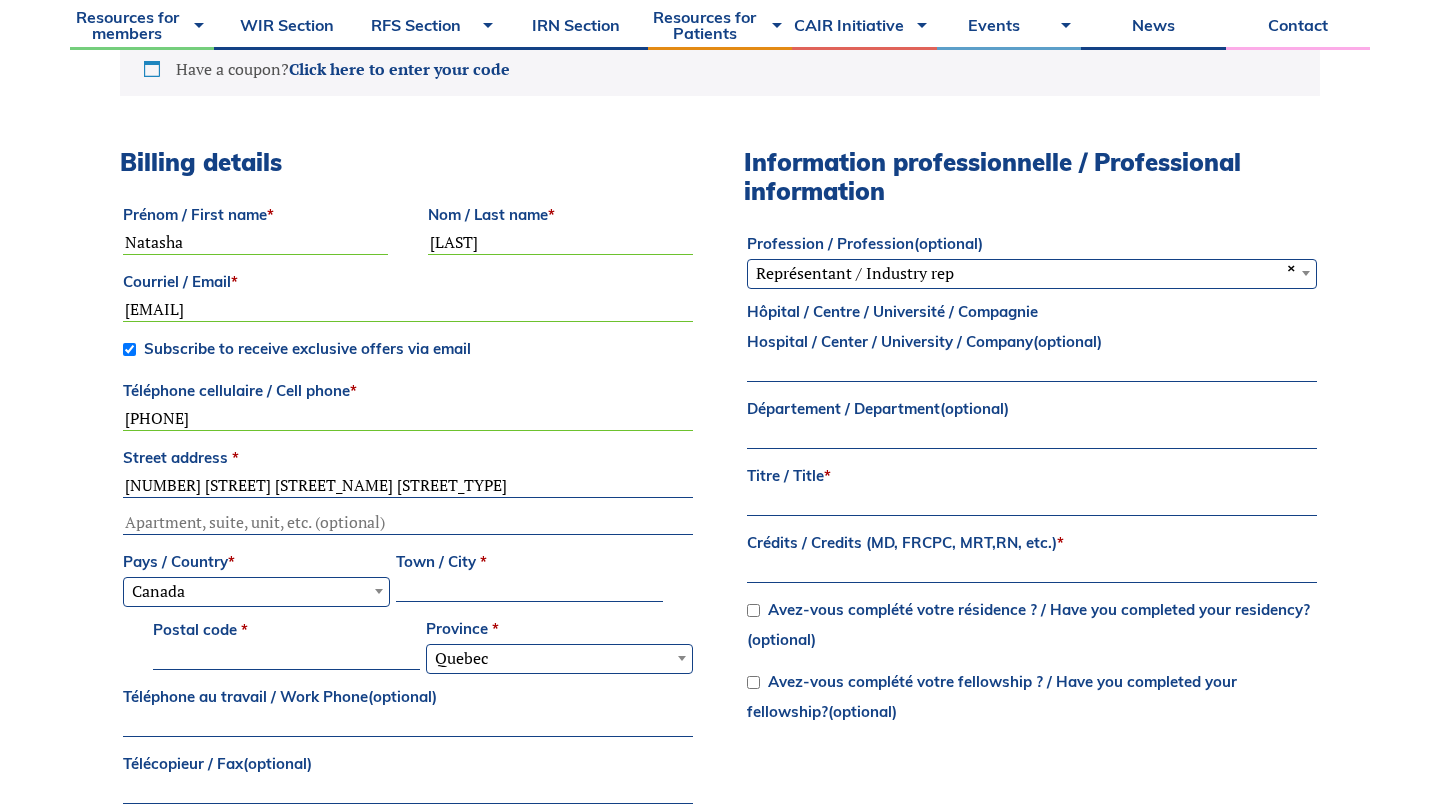 scroll, scrollTop: 723, scrollLeft: 0, axis: vertical 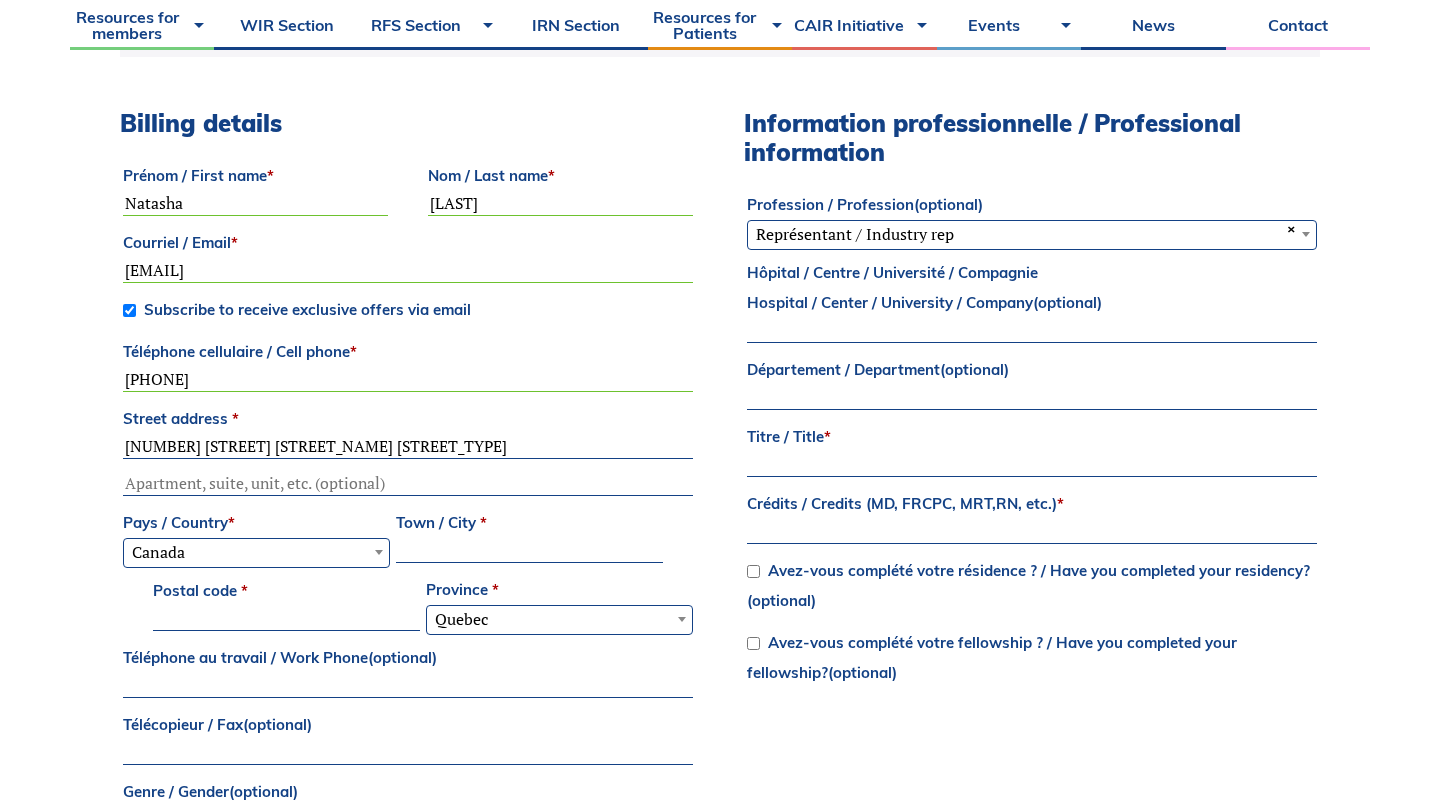 type on "[NUMBER] [STREET] [STREET_NAME] [STREET_TYPE]" 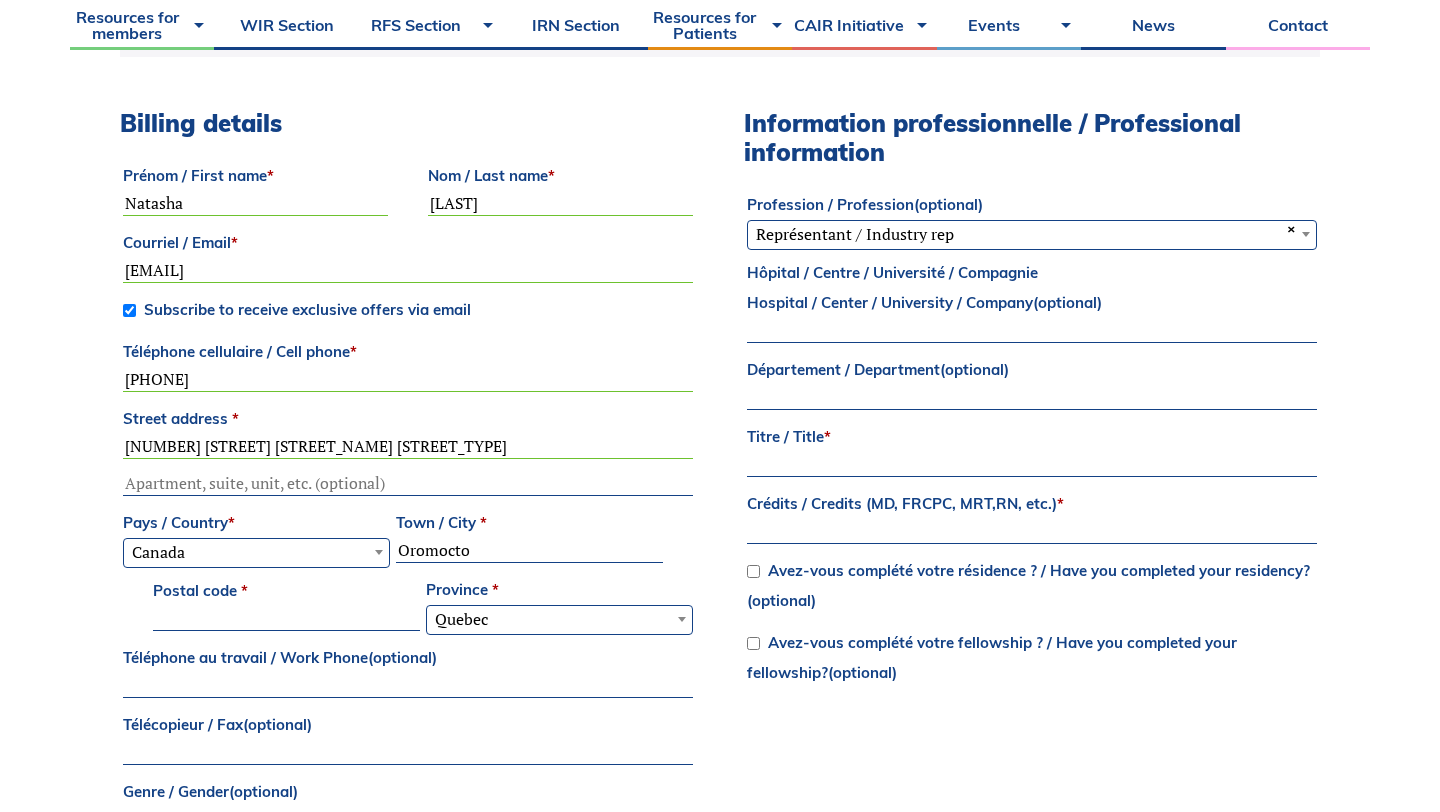 type on "Oromocto" 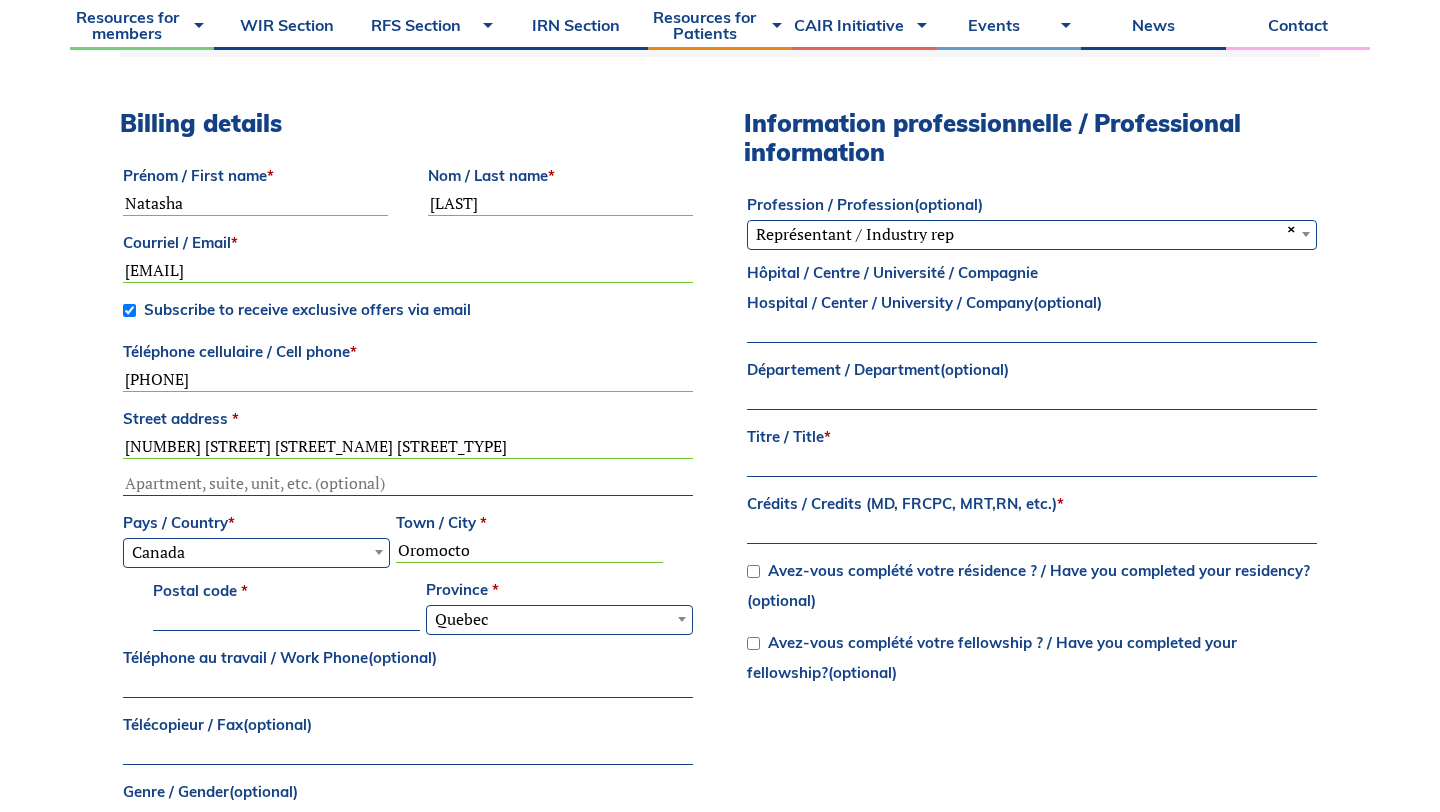 click on "Postal code   *" at bounding box center [286, 619] 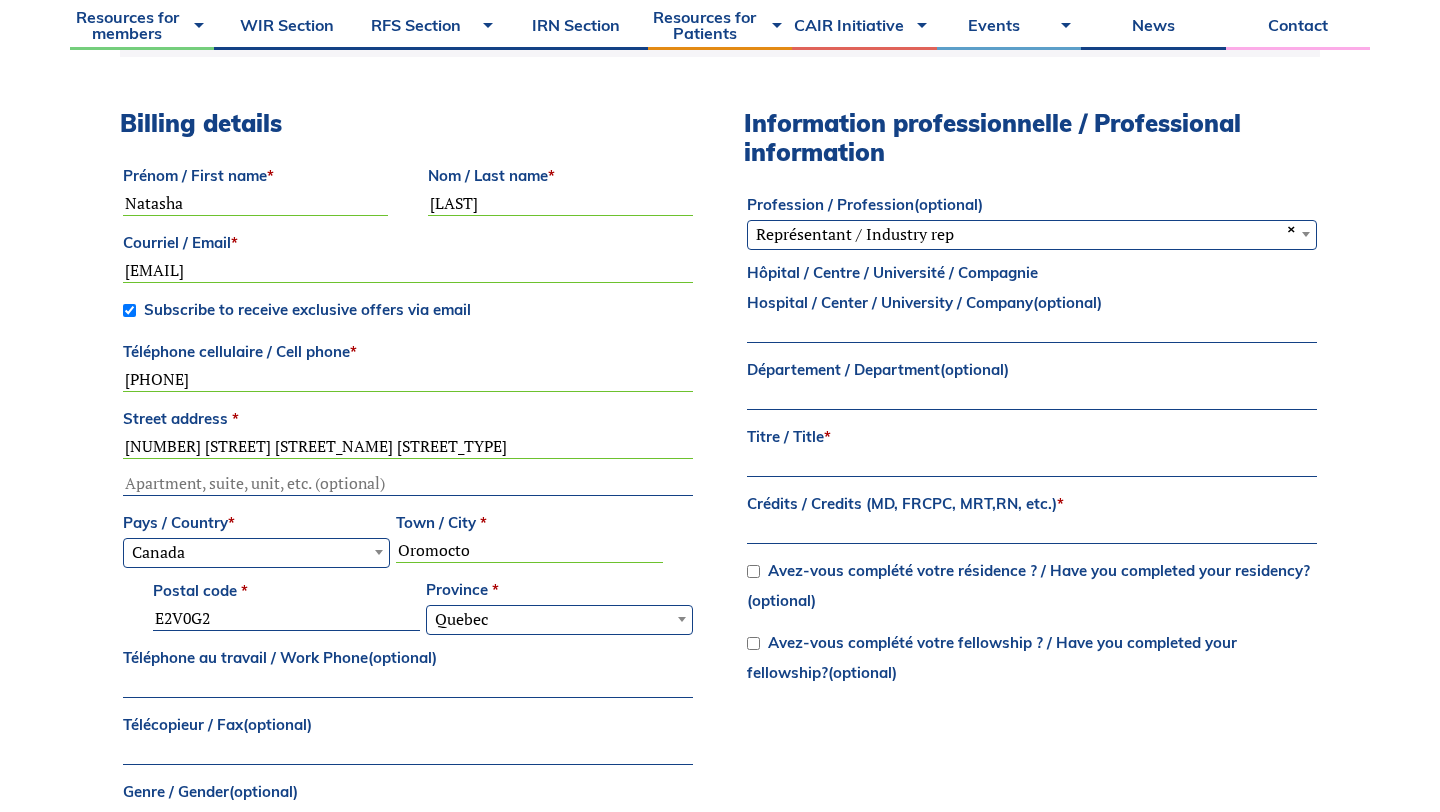 type on "E2V0G2" 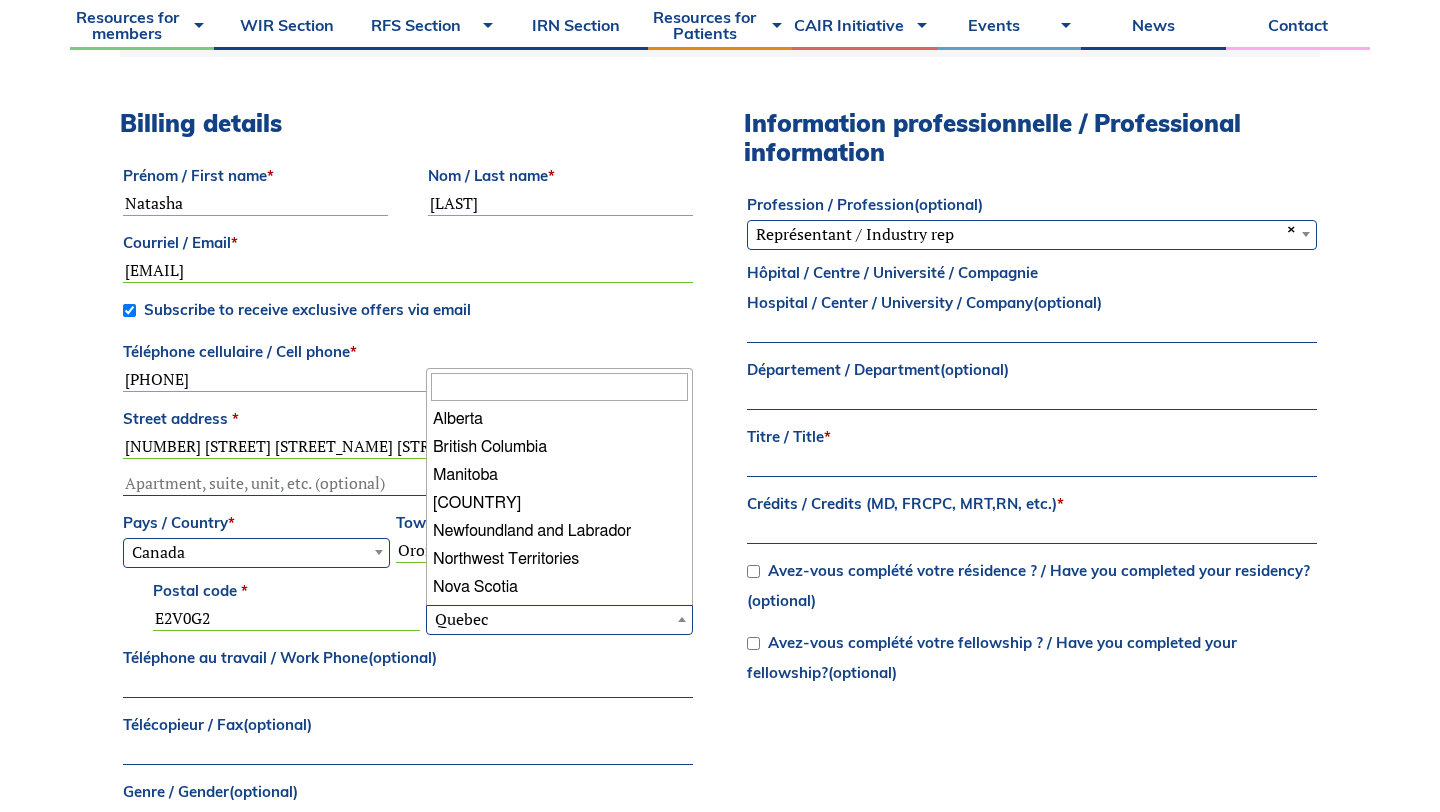 click on "Quebec" at bounding box center (559, 619) 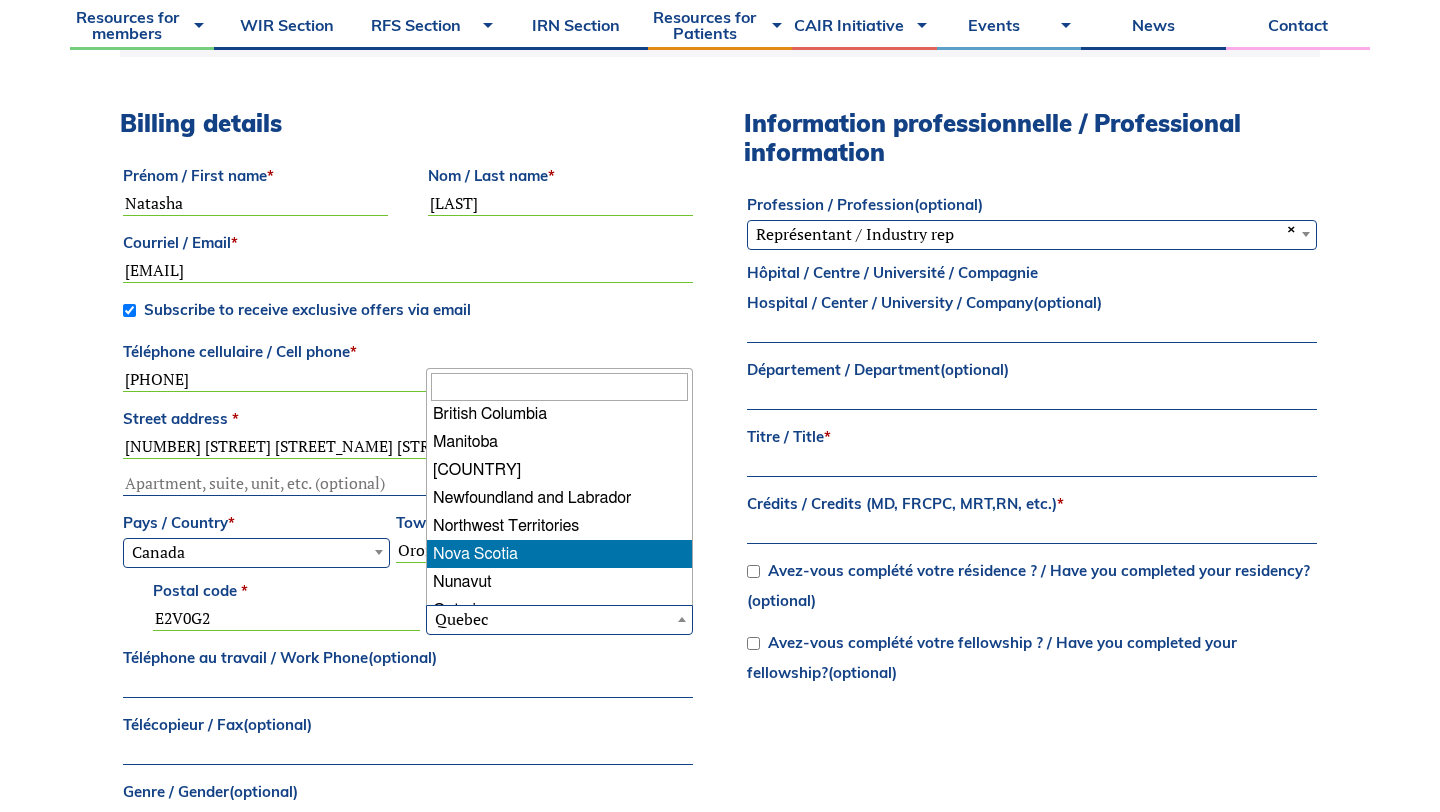 scroll, scrollTop: 31, scrollLeft: 0, axis: vertical 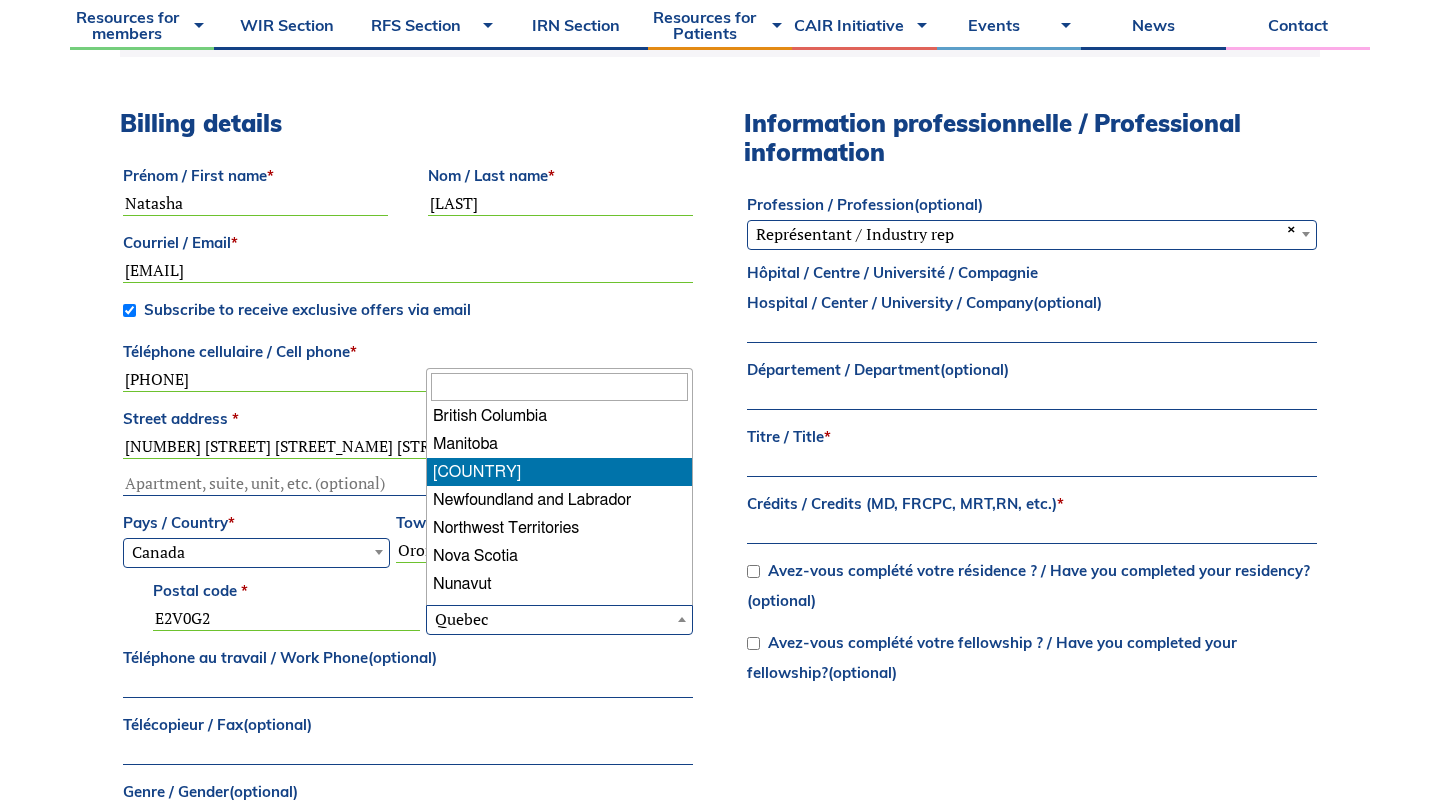 select on "NB" 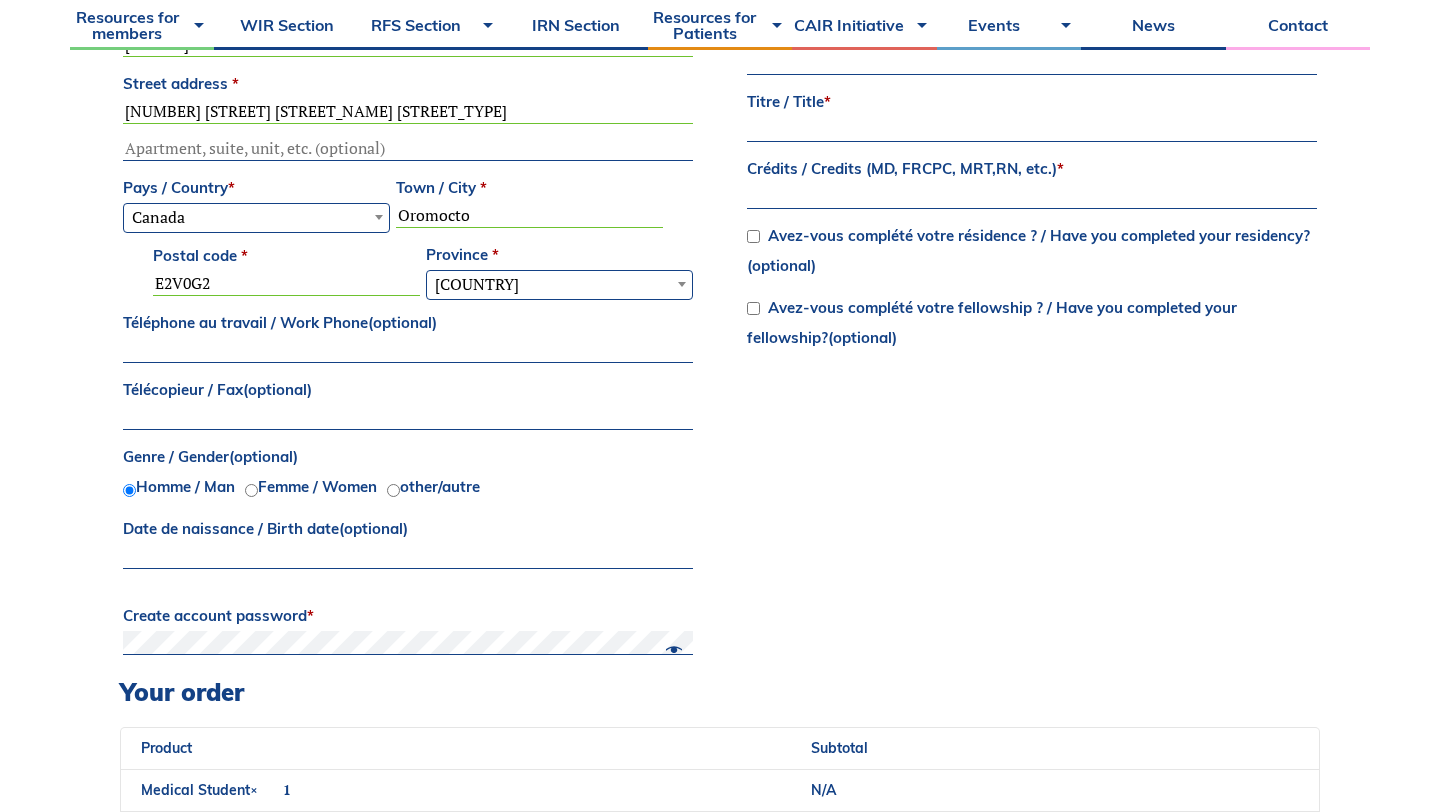 scroll, scrollTop: 1087, scrollLeft: 0, axis: vertical 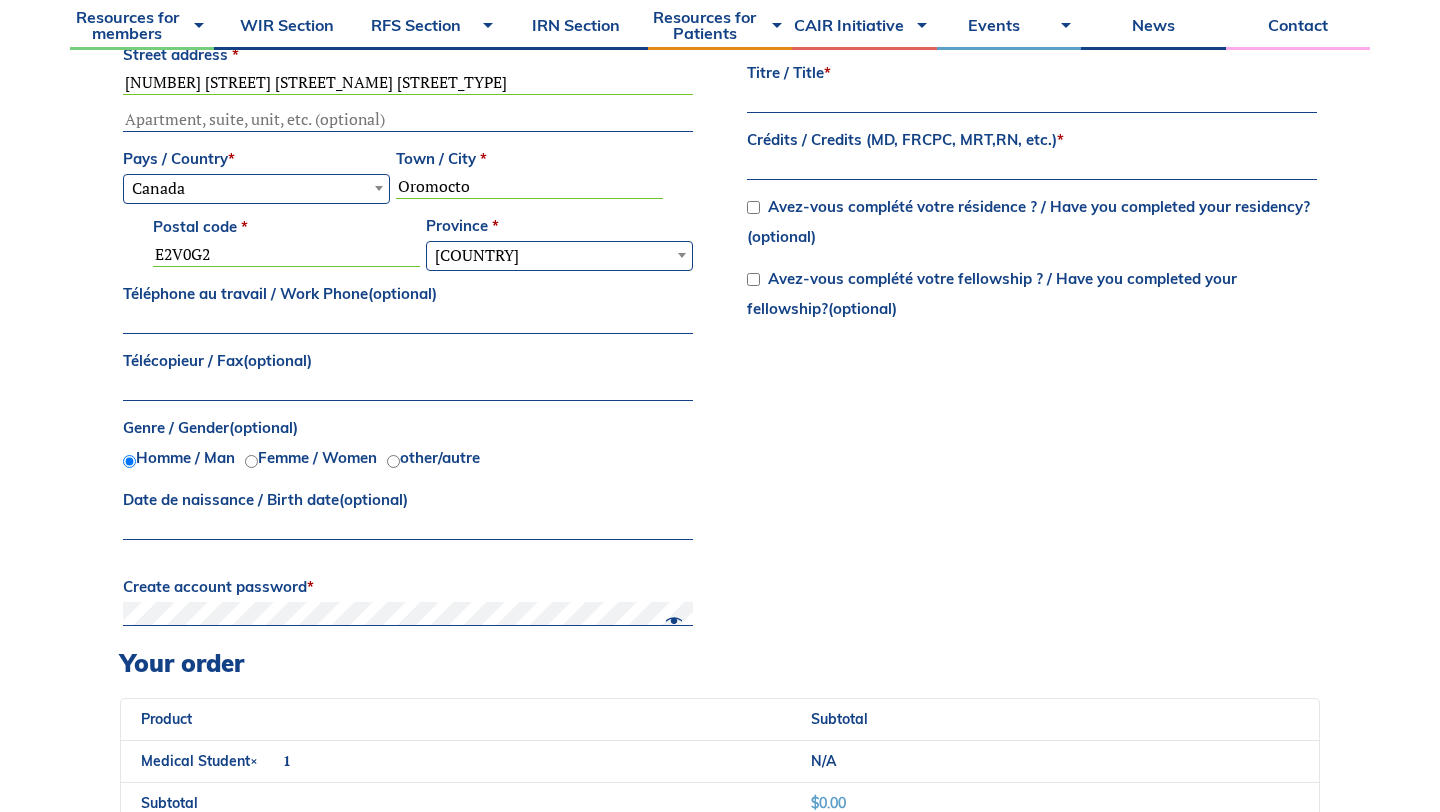 click on "Femme / Women" at bounding box center (251, 461) 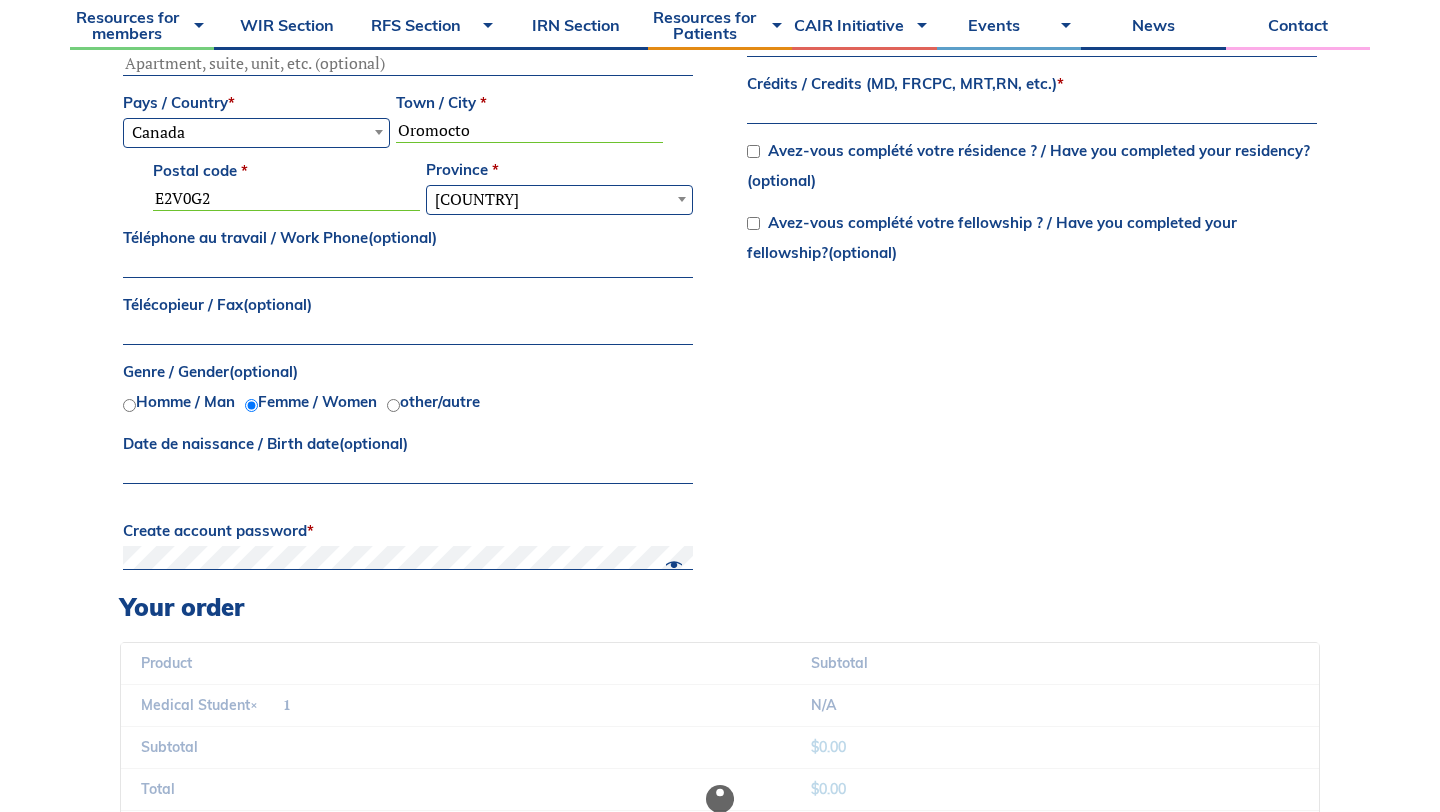 scroll, scrollTop: 1155, scrollLeft: 0, axis: vertical 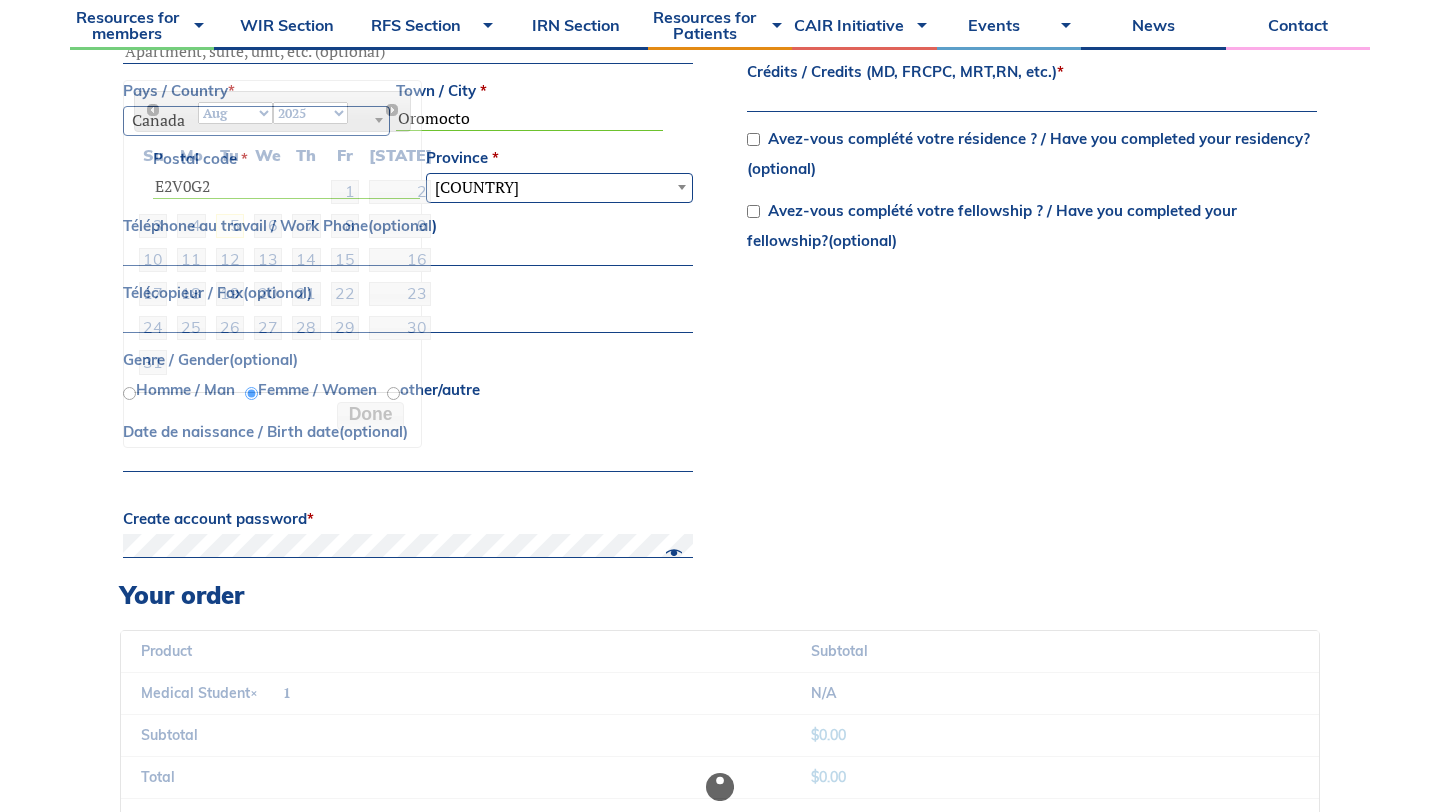click on "Date de naissance / Birth date (optional)" at bounding box center [408, 460] 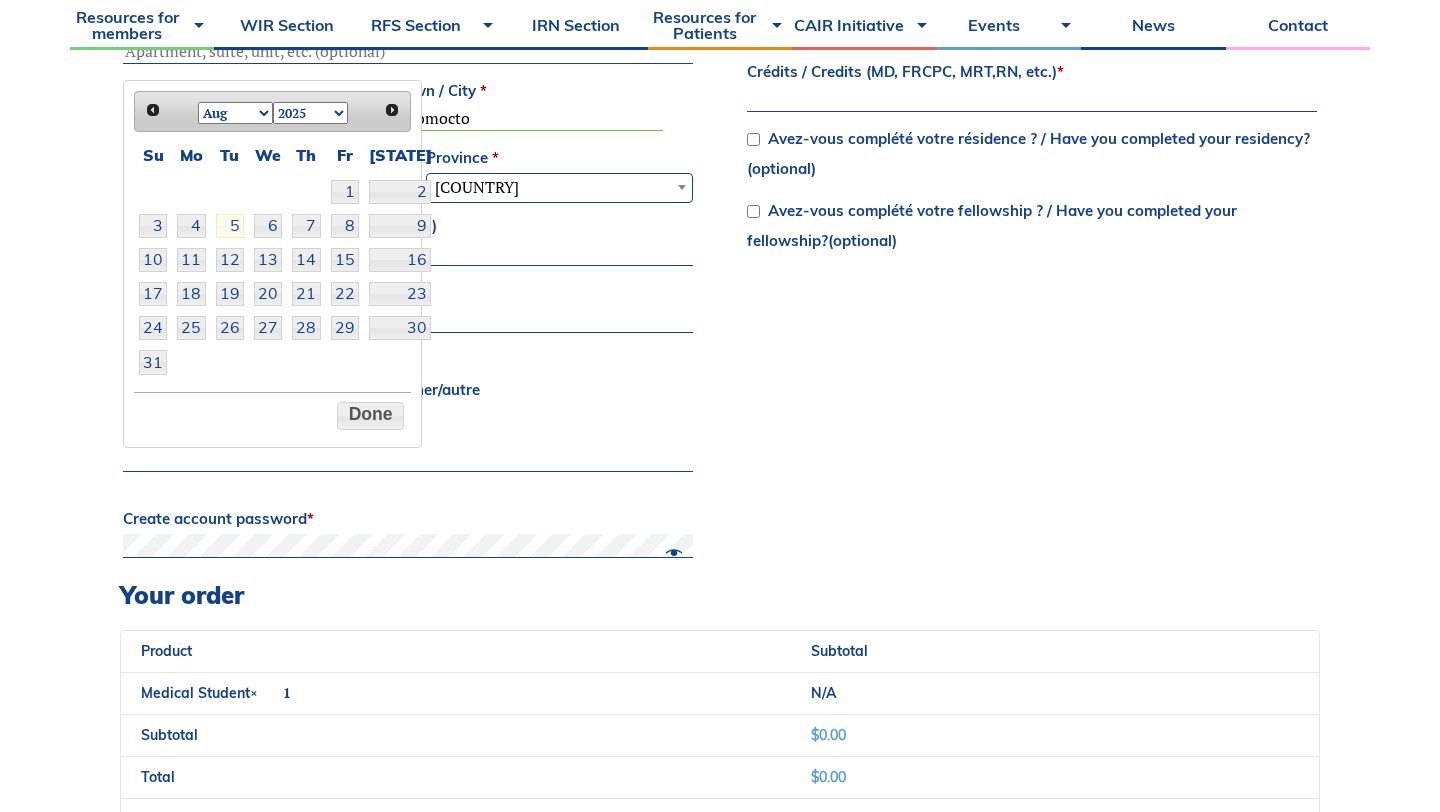 click on "1925 1926 1927 1928 1929 1930 1931 1932 1933 1934 1935 1936 1937 1938 1939 1940 1941 1942 1943 1944 1945 1946 1947 1948 1949 1950 1951 1952 1953 1954 1955 1956 1957 1958 1959 1960 1961 1962 1963 1964 1965 1966 1967 1968 1969 1970 1971 1972 1973 1974 1975 1976 1977 1978 1979 1980 1981 1982 1983 1984 1985 1986 1987 1988 1989 1990 1991 1992 1993 1994 1995 1996 1997 1998 1999 2000 2001 2002 2003 2004 2005 2006 2007 2008 2009 2010 2011 2012 2013 2014 2015 2016 2017 2018 2019 2020 2021 2022 2023 2024 2025 2026" at bounding box center (310, 113) 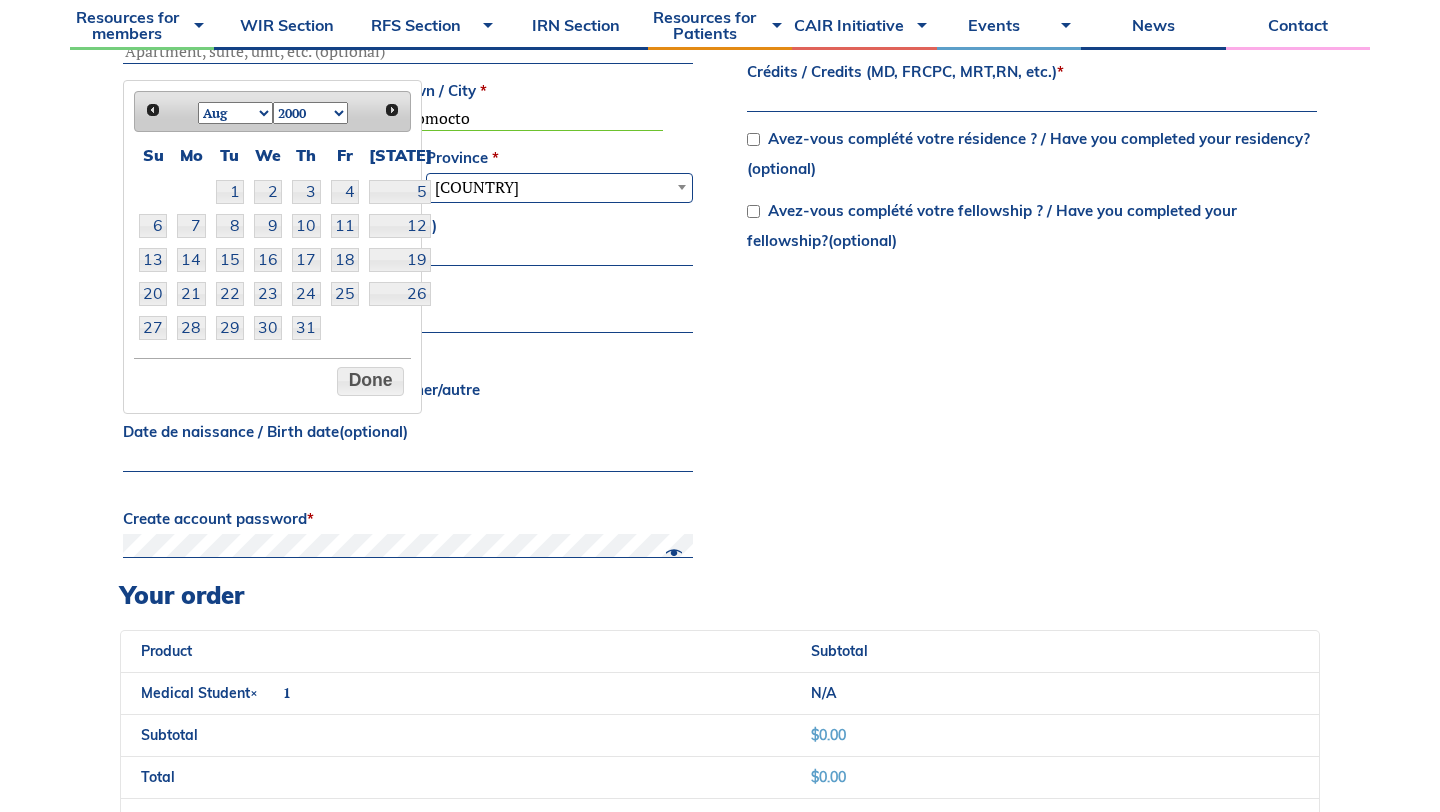 click on "Jan Feb Mar Apr May Jun Jul Aug Sep Oct Nov Dec" at bounding box center [235, 113] 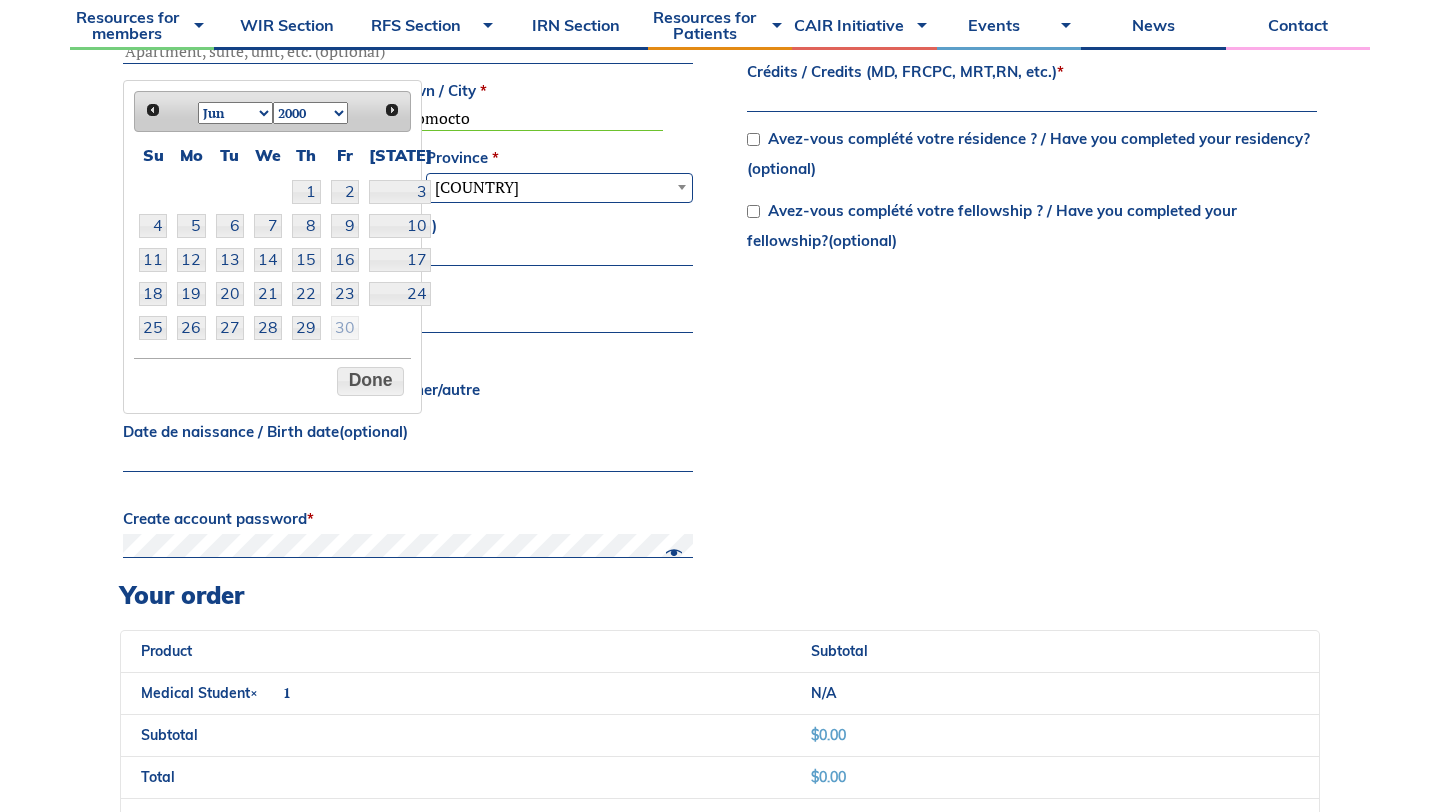 click on "30" at bounding box center (345, 328) 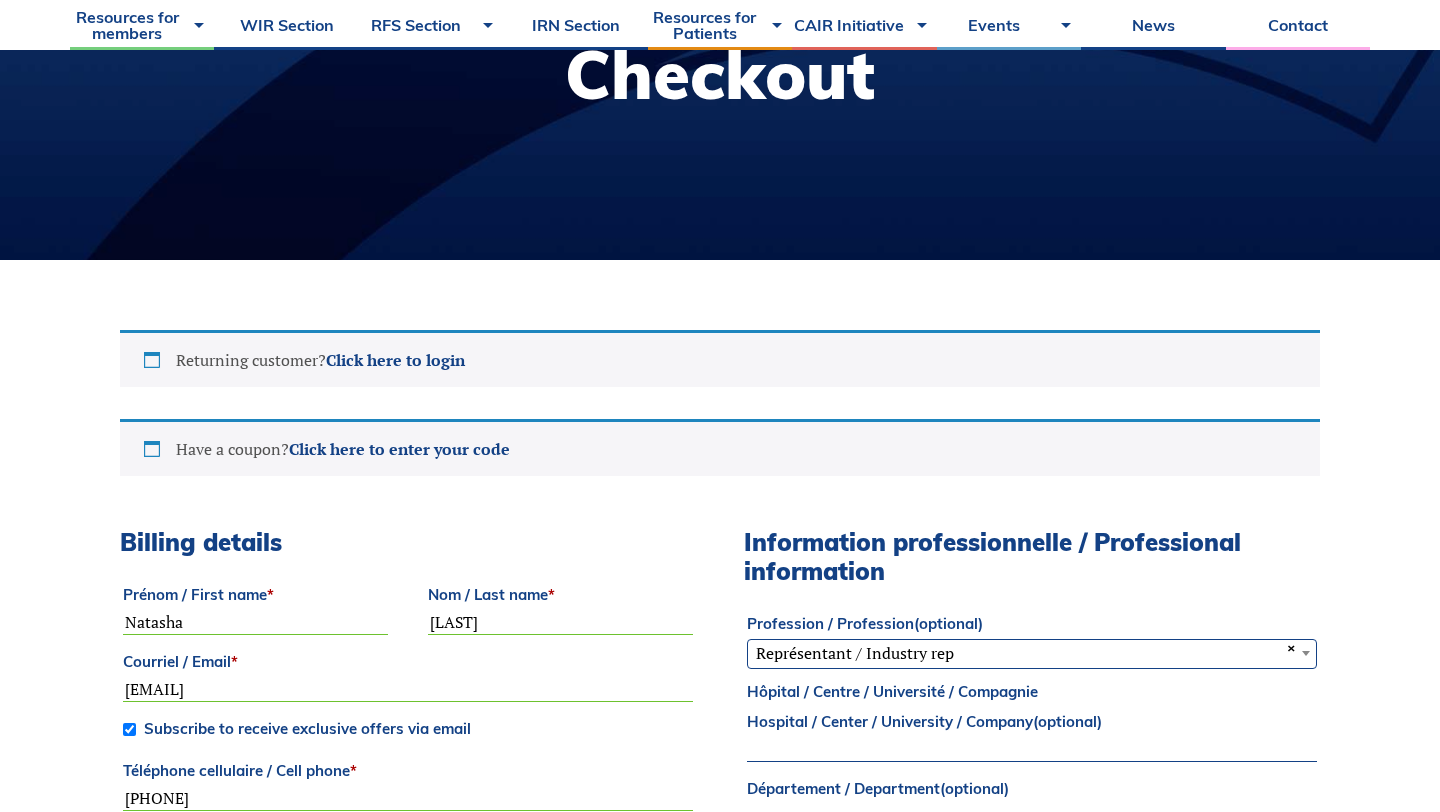 scroll, scrollTop: 0, scrollLeft: 0, axis: both 